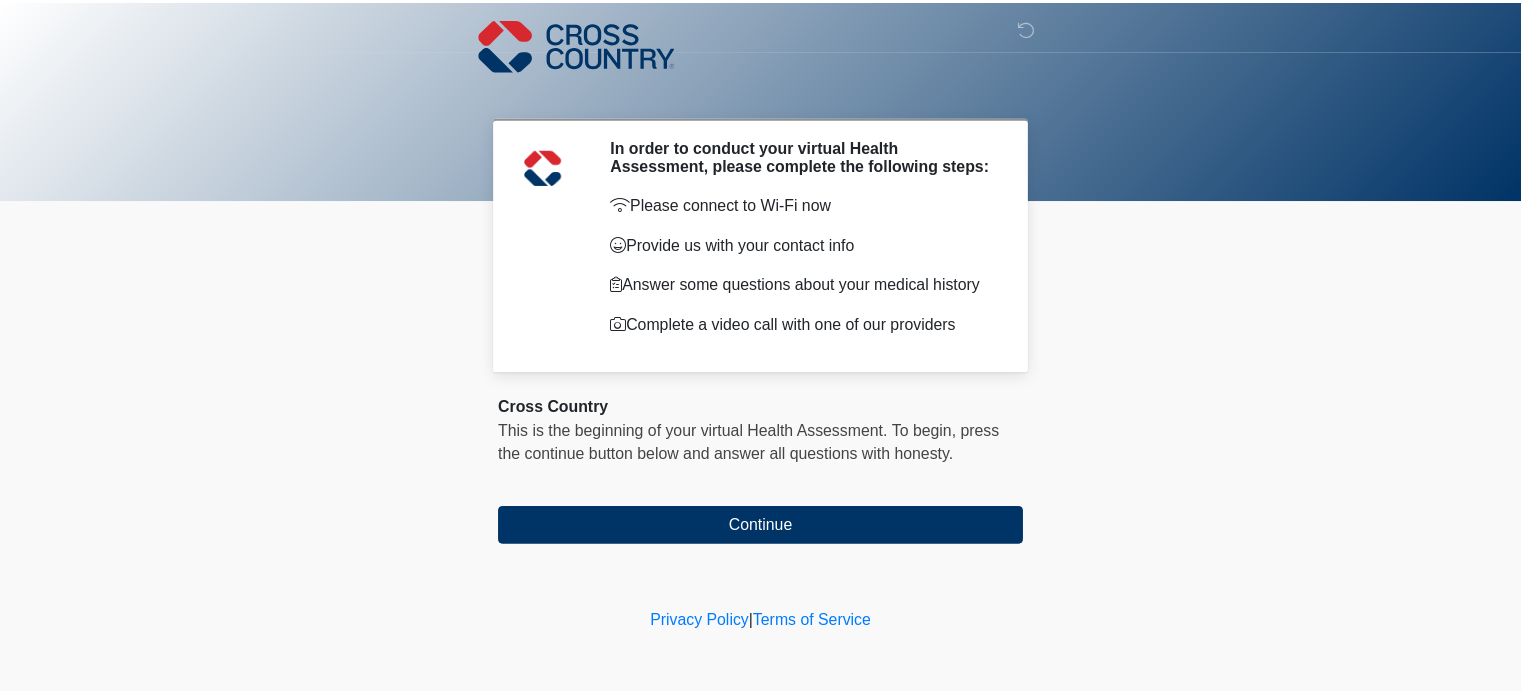 scroll, scrollTop: 0, scrollLeft: 0, axis: both 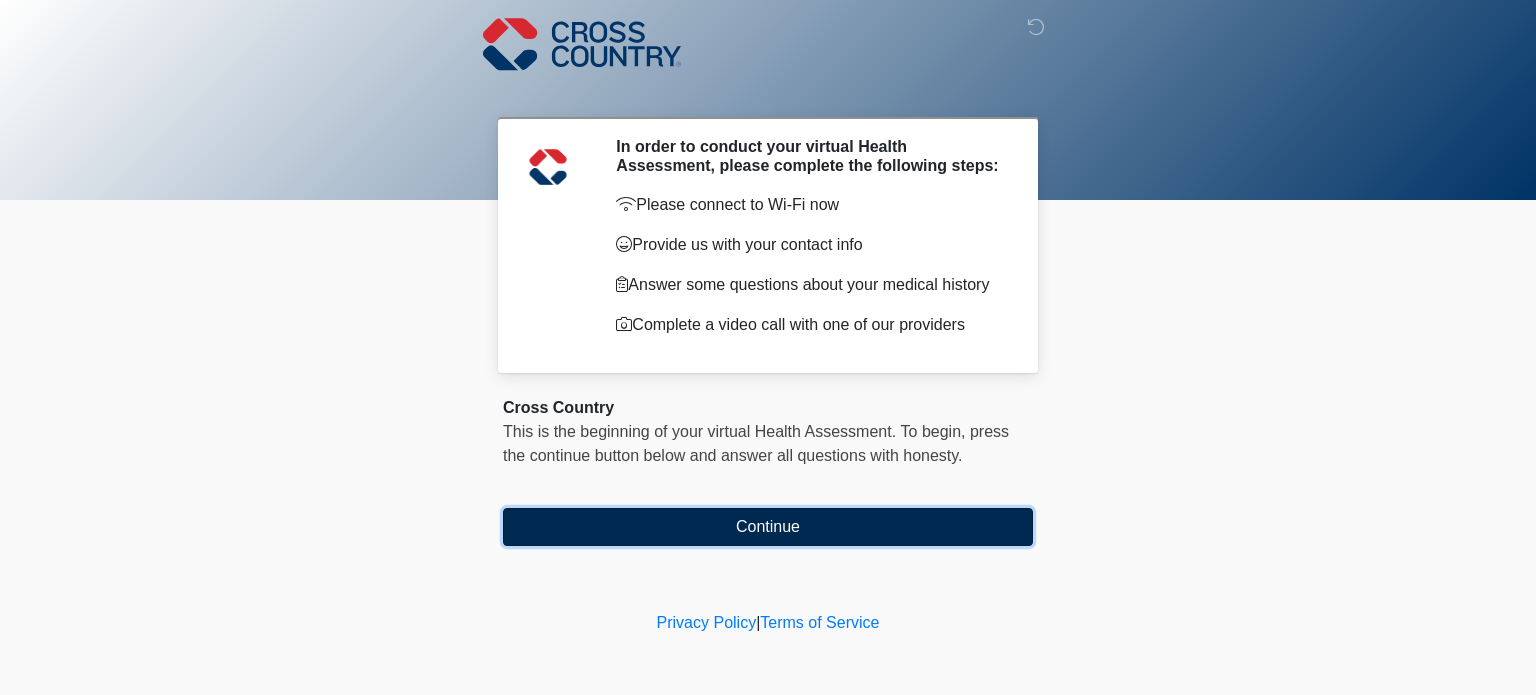 click on "Continue" at bounding box center (768, 527) 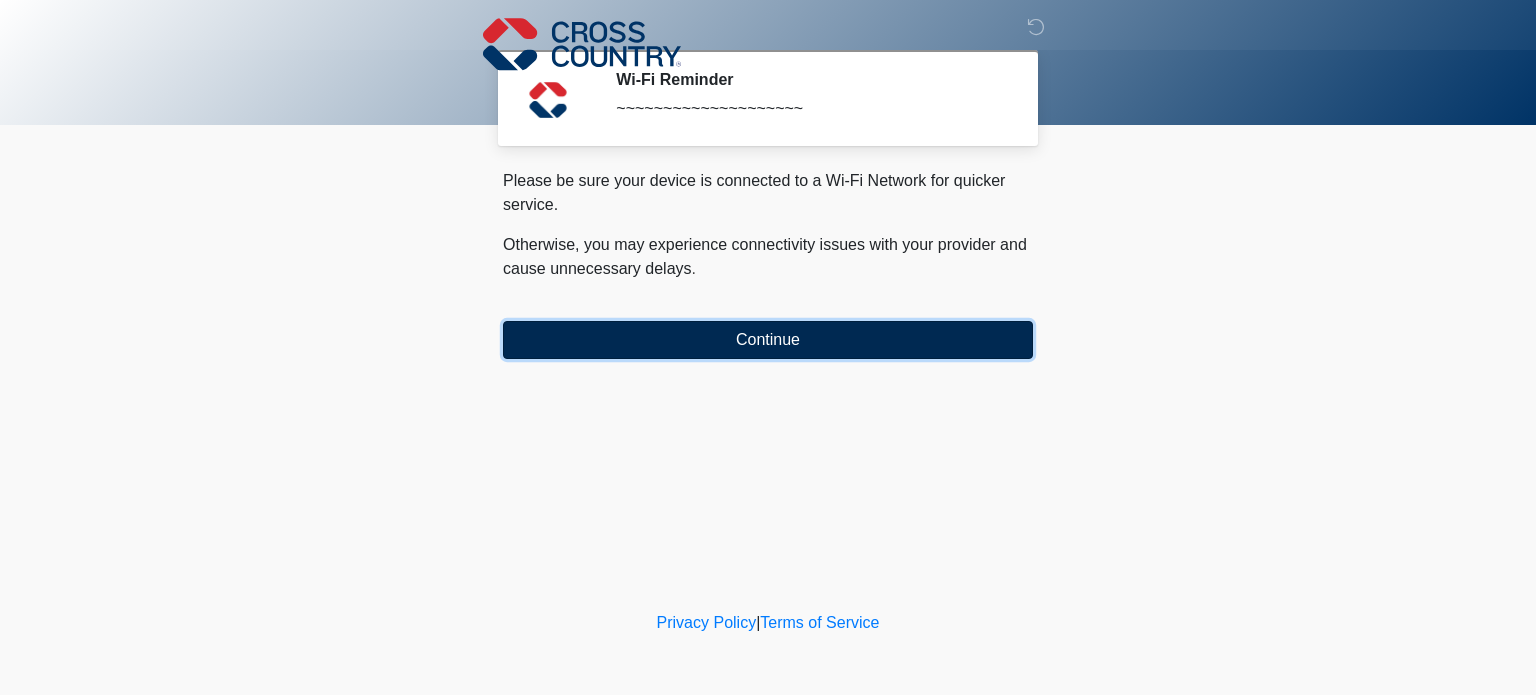 click on "Continue" at bounding box center [768, 340] 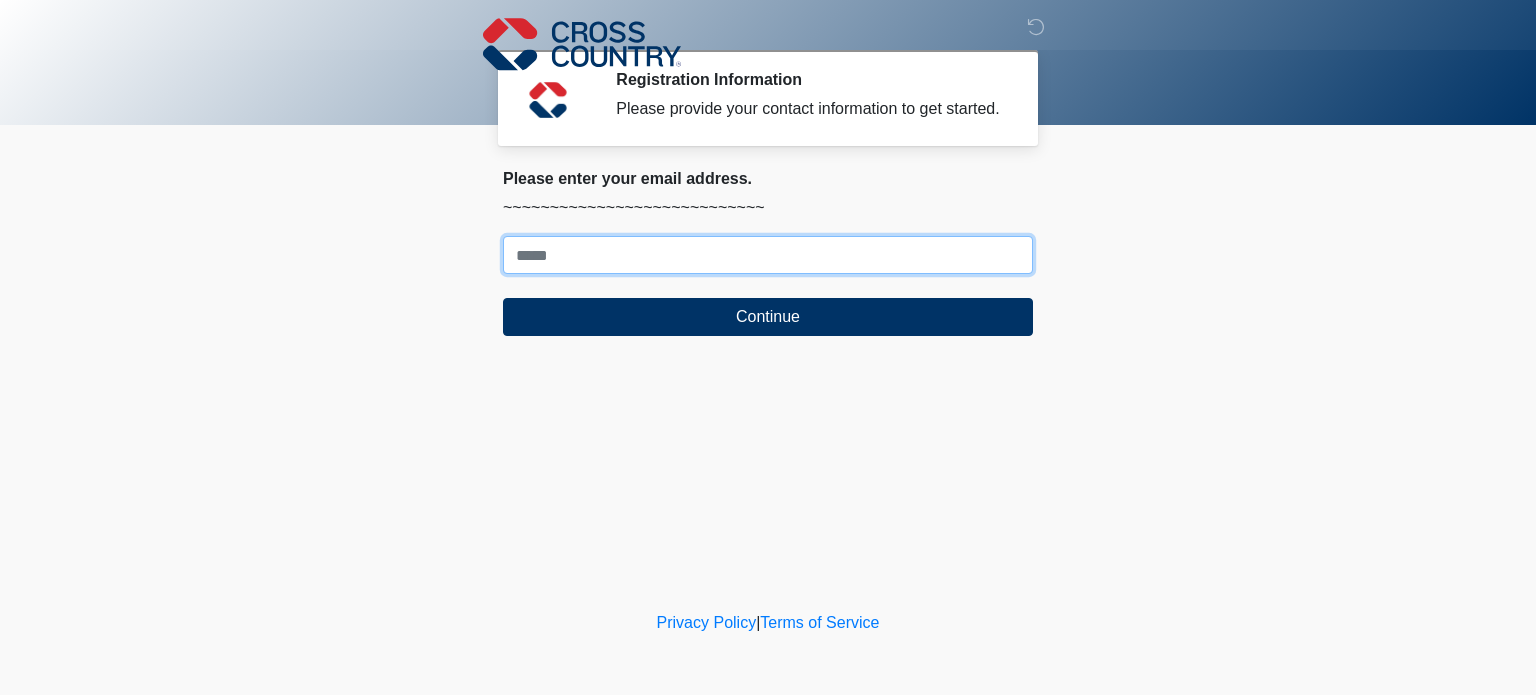 click on "Where should we email your response?" at bounding box center (768, 255) 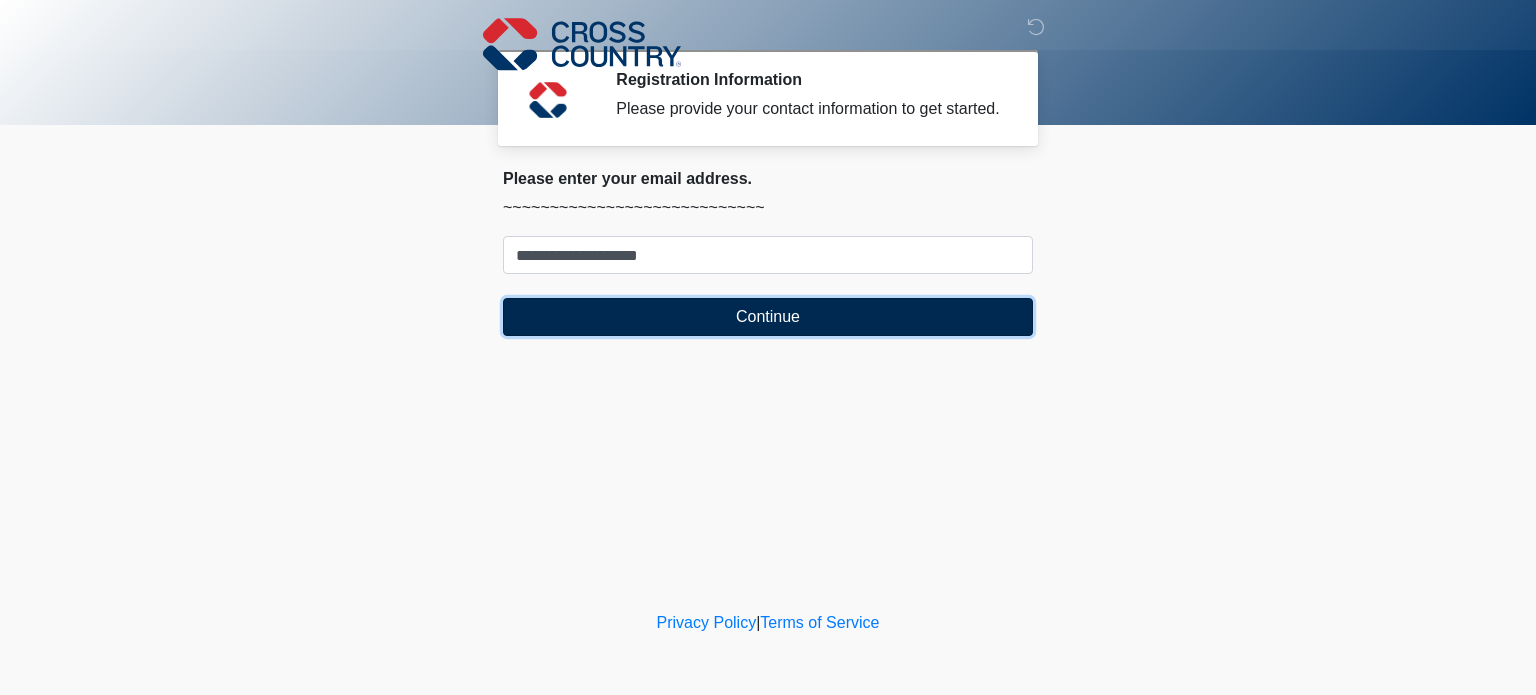 click on "Continue" at bounding box center [768, 317] 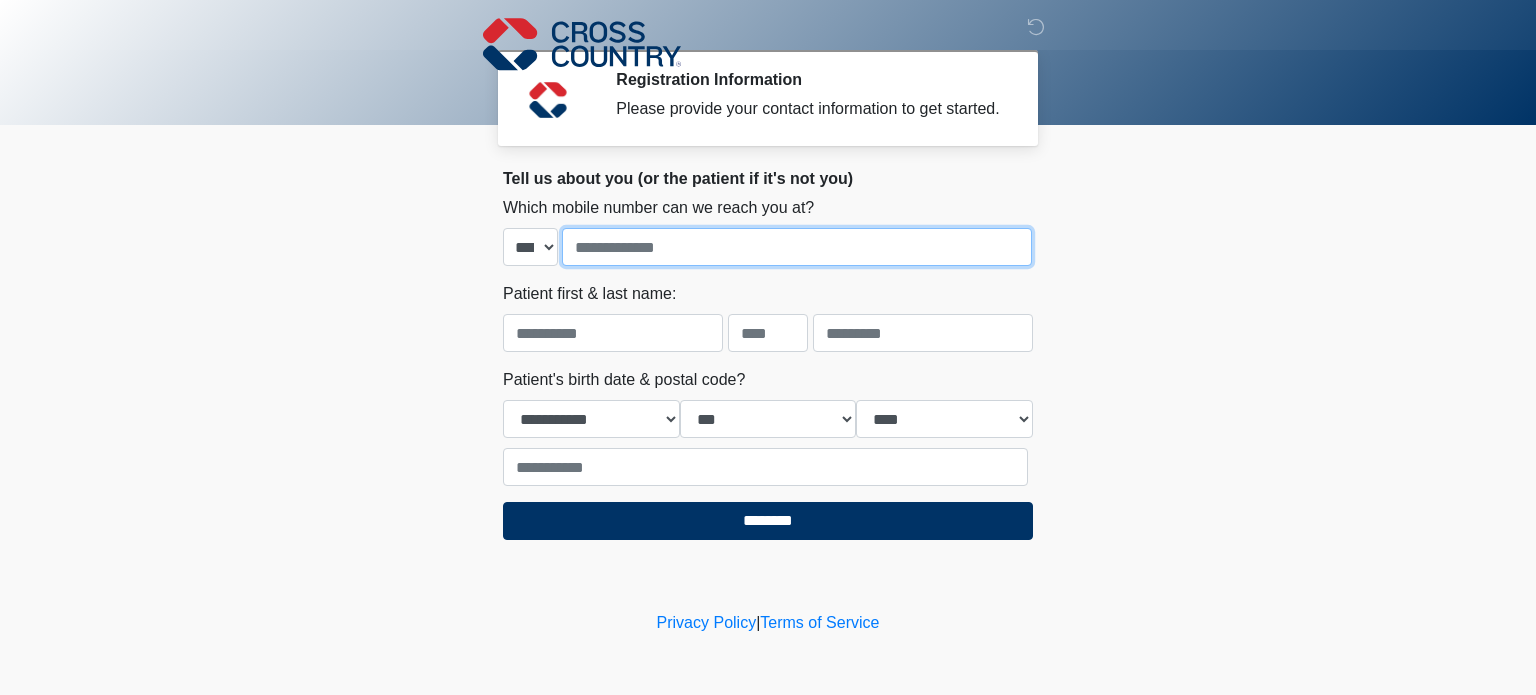 click at bounding box center [797, 247] 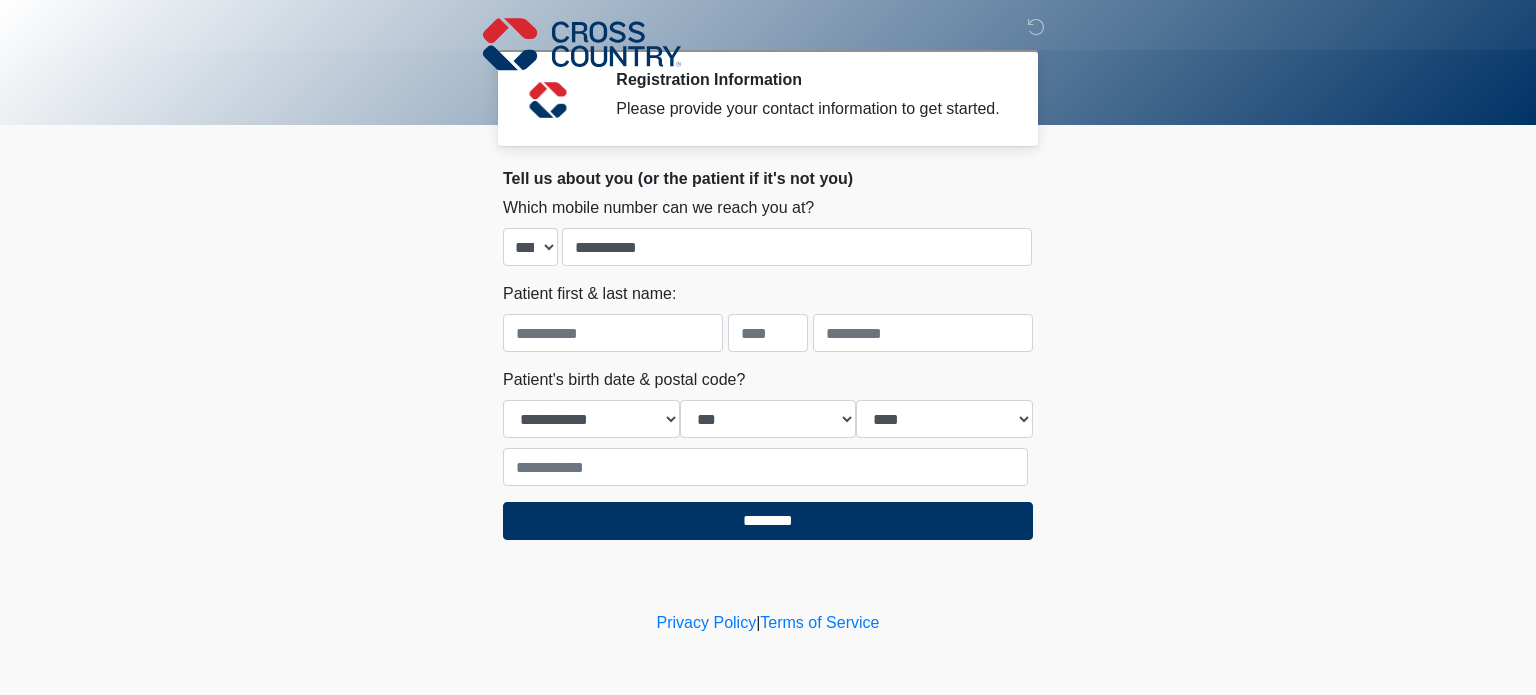 type on "*****" 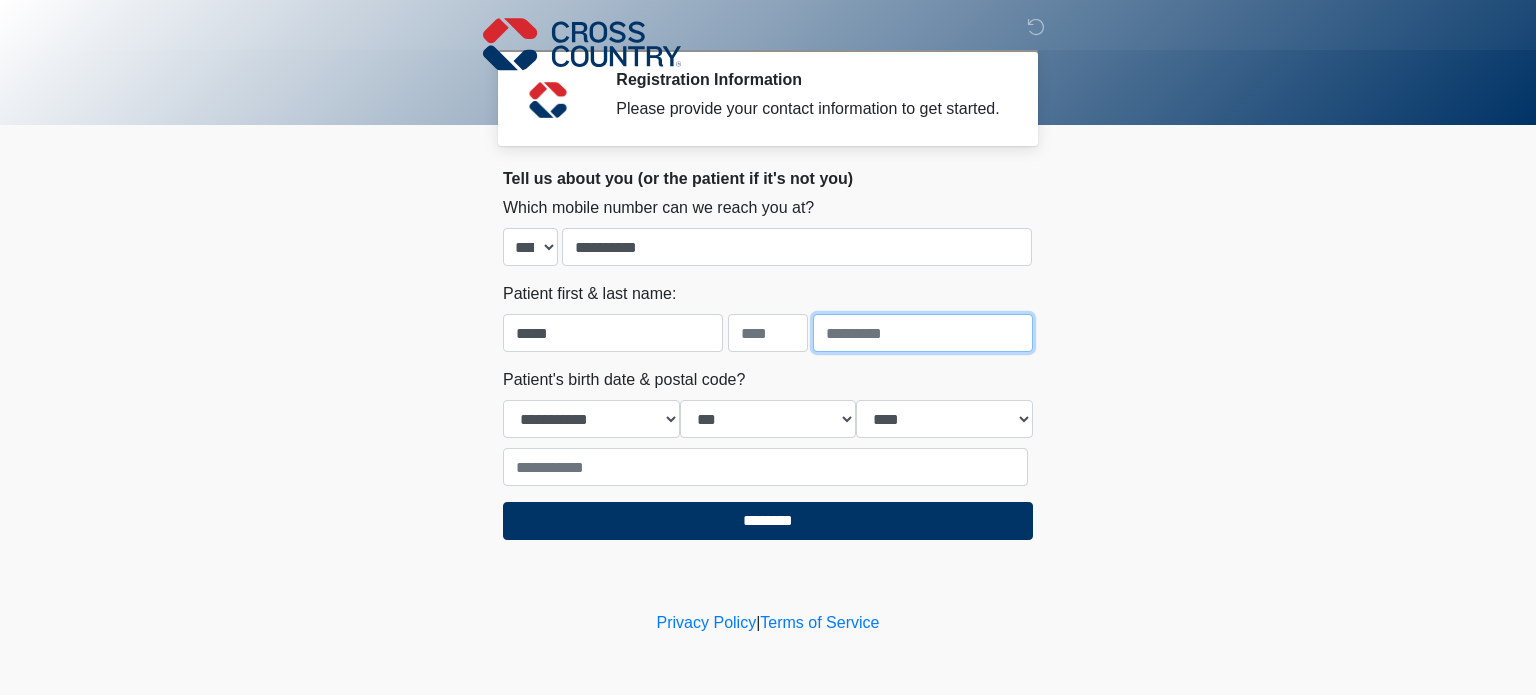 type on "******" 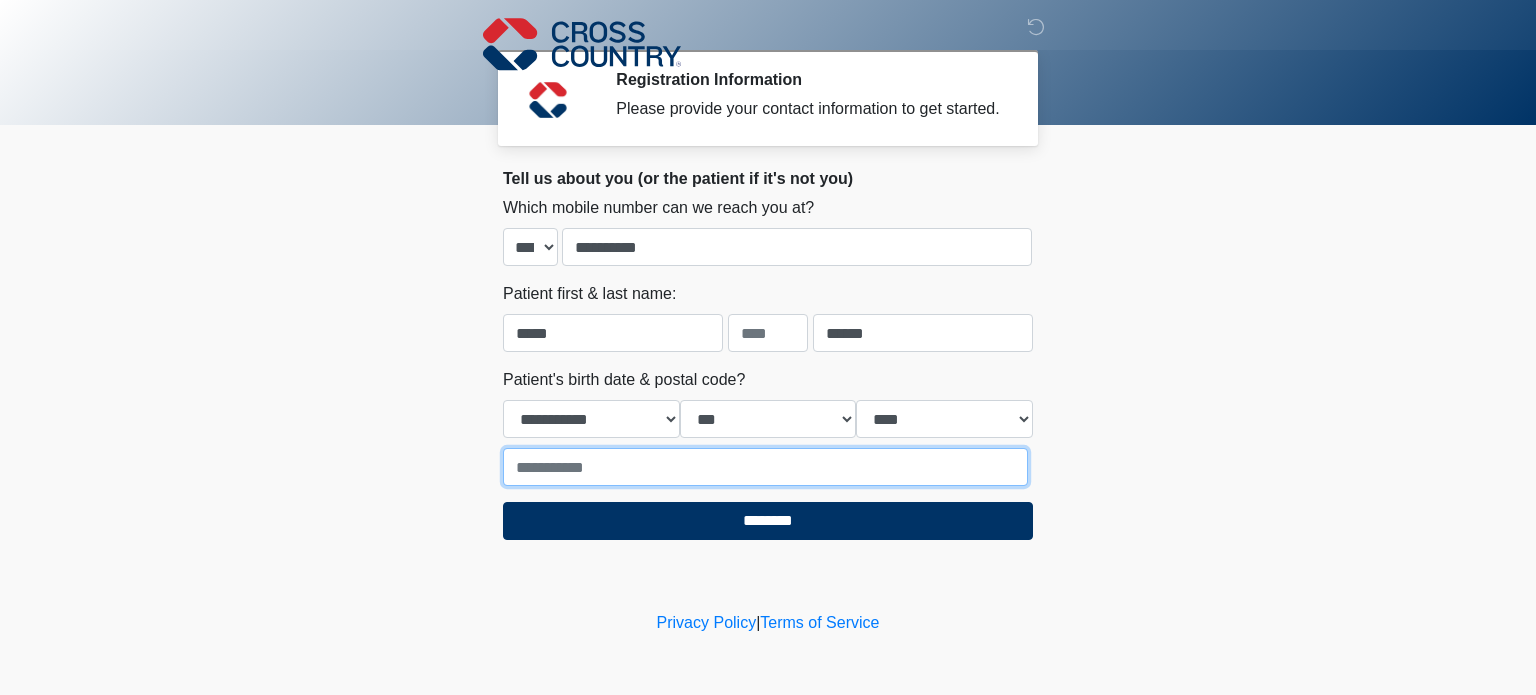 type on "*****" 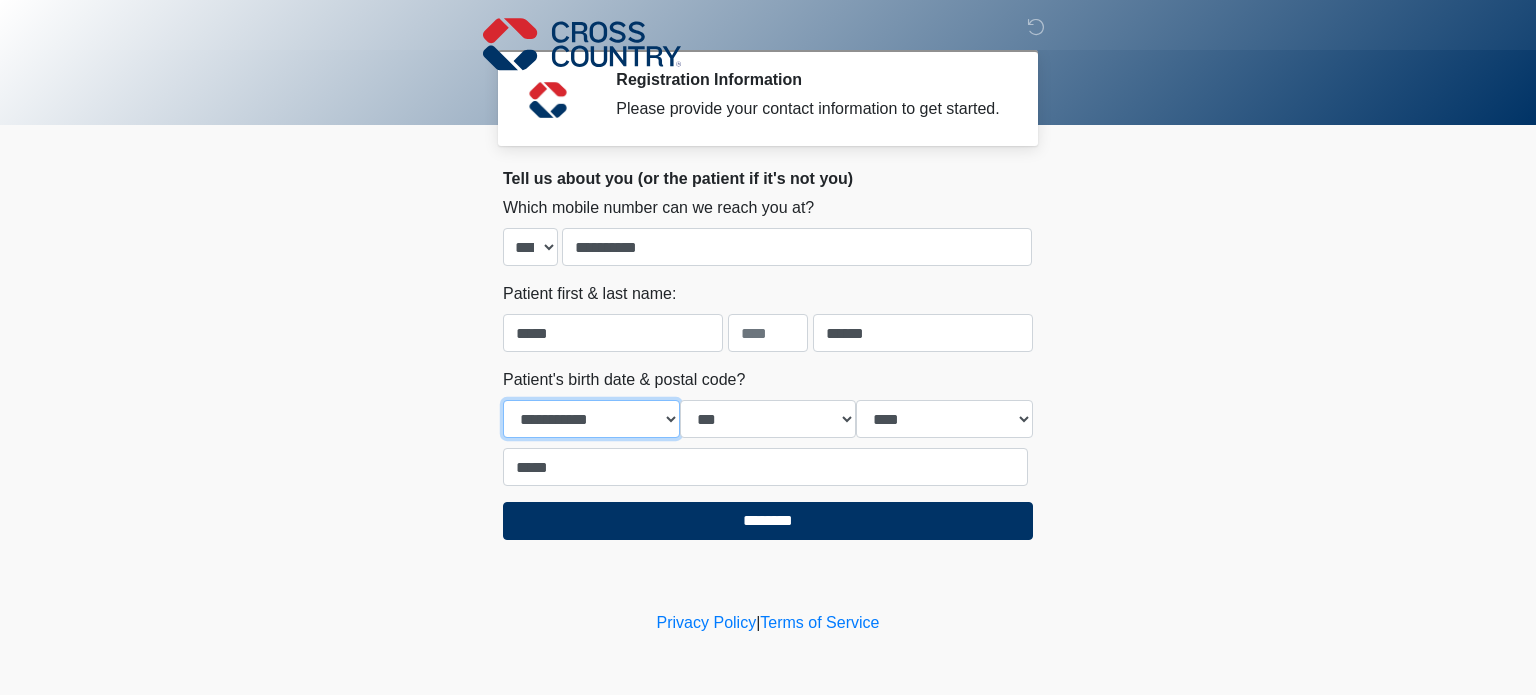 click on "**********" at bounding box center [591, 419] 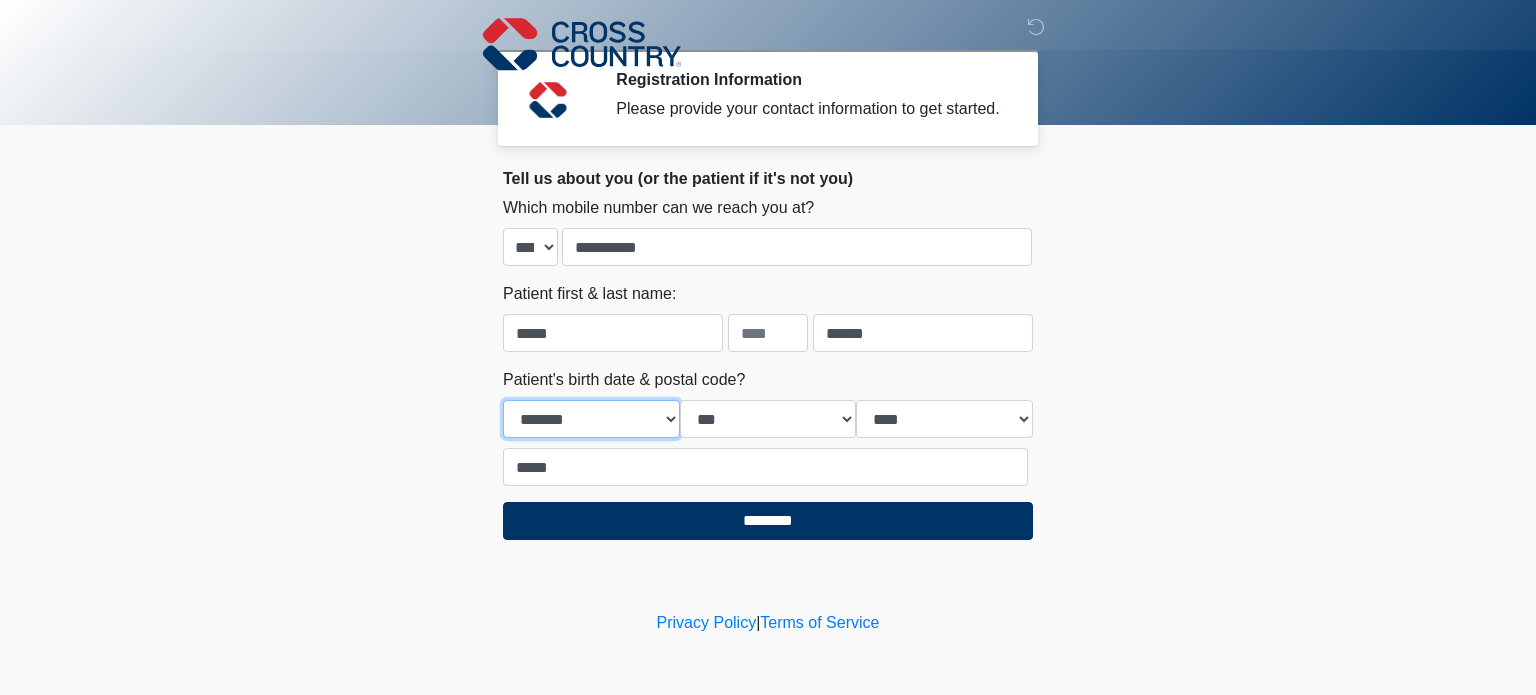 click on "**********" at bounding box center [591, 419] 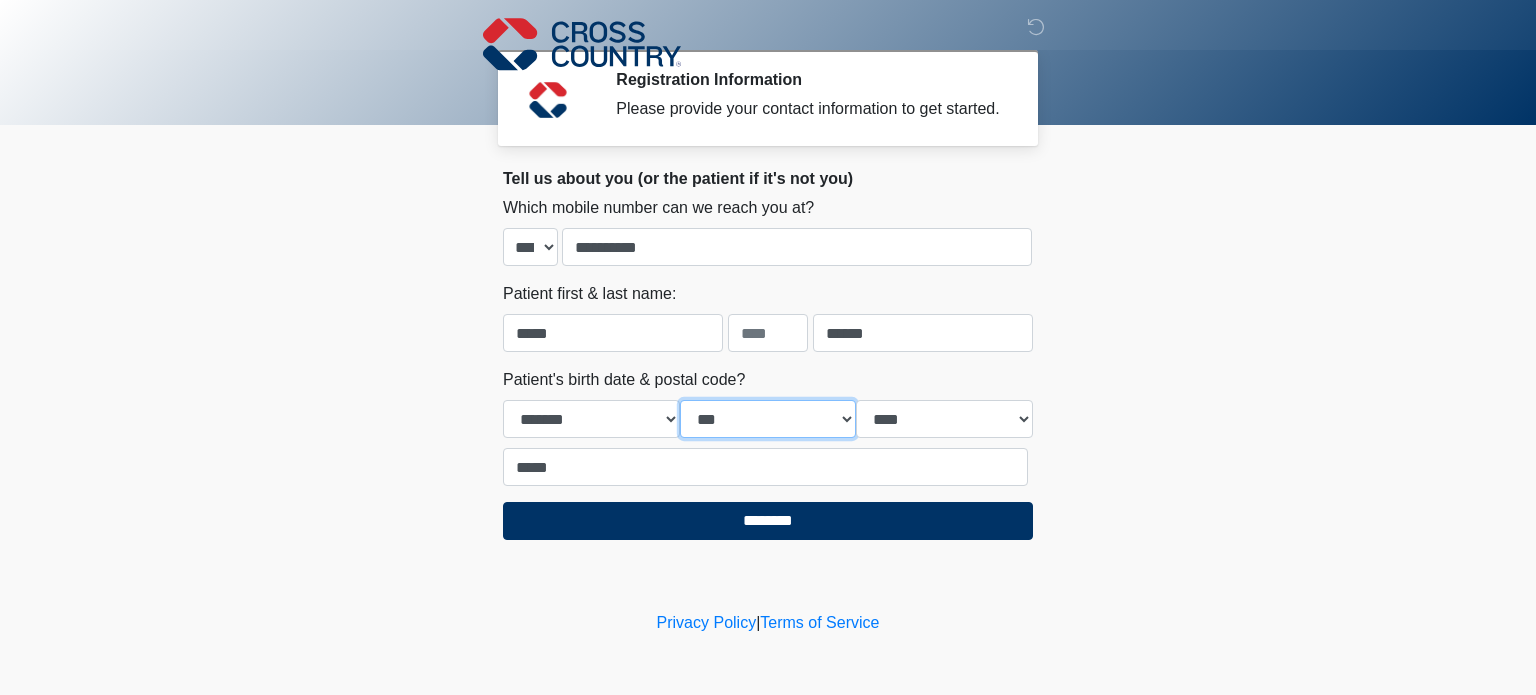 click on "***
*
*
*
*
*
*
*
*
*
**
**
**
**
**
**
**
**
**
**
**
**
**
**
**
**
**
**
**
**
**
**" at bounding box center [768, 419] 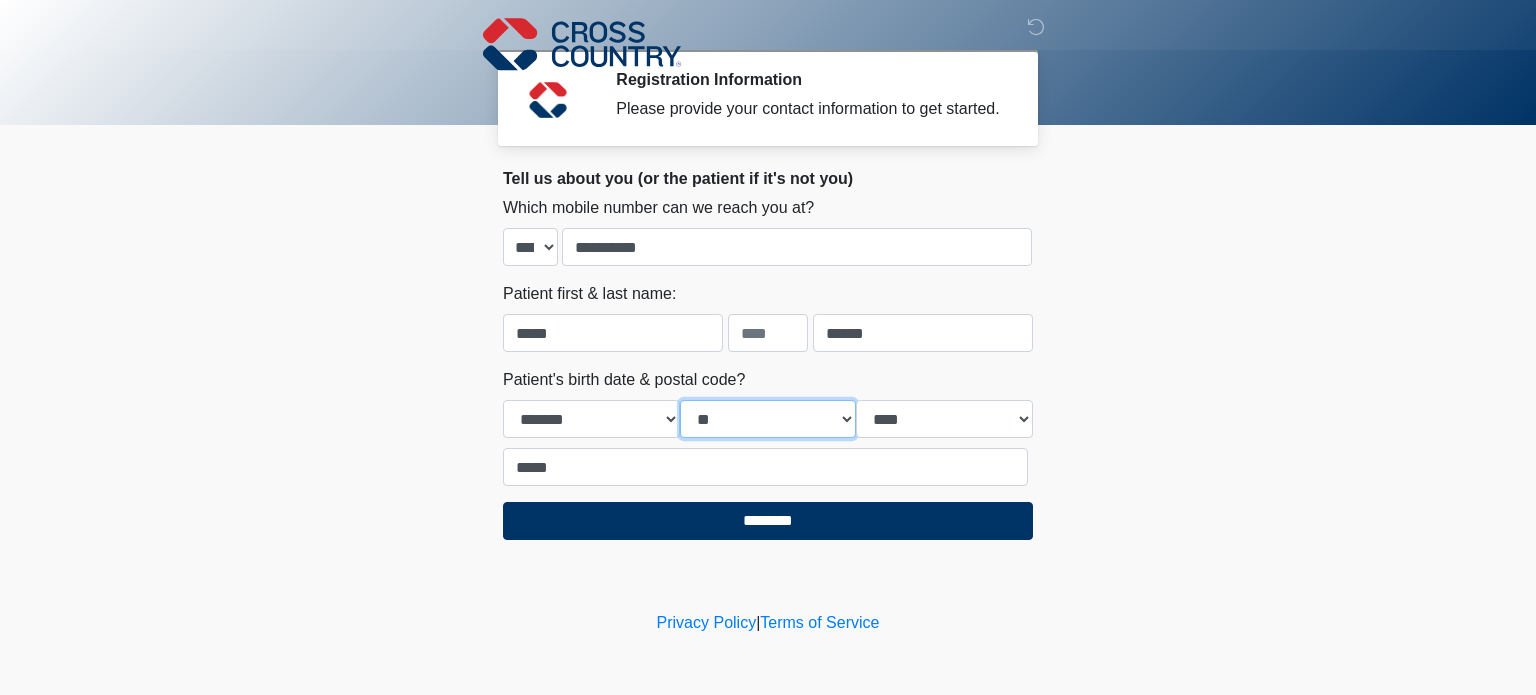click on "***
*
*
*
*
*
*
*
*
*
**
**
**
**
**
**
**
**
**
**
**
**
**
**
**
**
**
**
**
**
**
**" at bounding box center [768, 419] 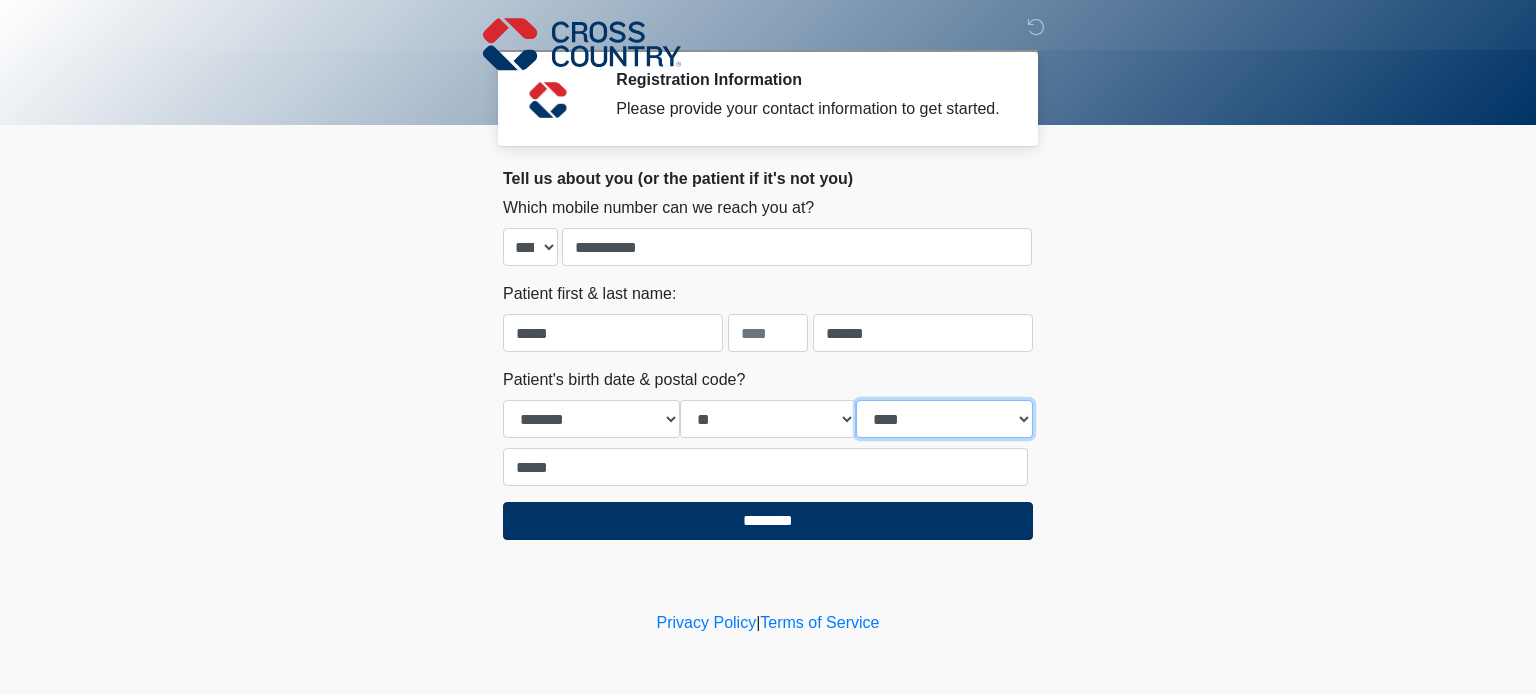 click on "****
****
****
****
****
****
****
****
****
****
****
****
****
****
****
****
****
****
****
****
****
****
****
****
****
****
****
****
****
****
****
****
****
****
****
****
****
****
****
****
****
****
****
****
****
****
****
****
****
****
****
****
****
****
****
****
****
****
****
****
****
****
****
****
****
****
****
****
****
****
****
****
****
****
****
****
****
****
****
****
****
****
****
****
****
****
****
****
****
****
****
****
****
****
****
****
****
****
****
****
****
****" at bounding box center (944, 419) 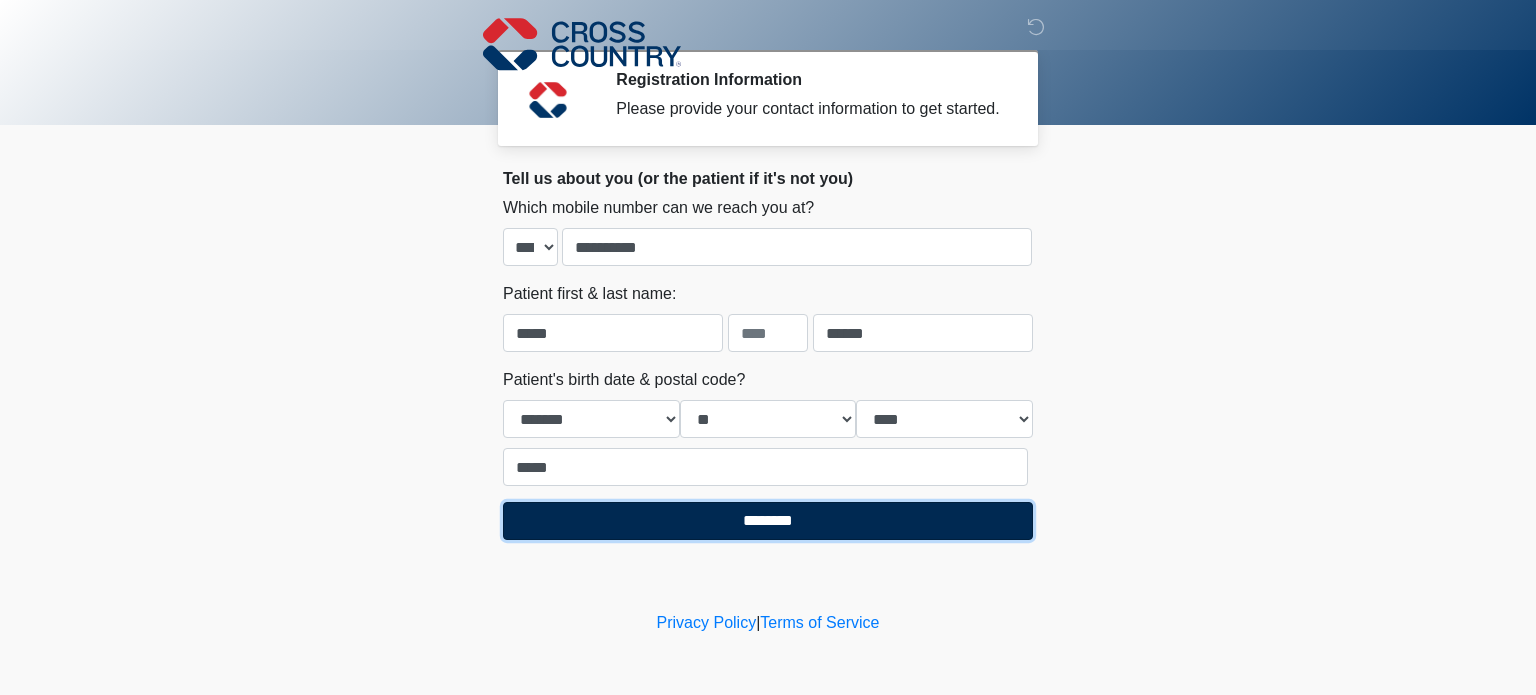 click on "********" at bounding box center (768, 521) 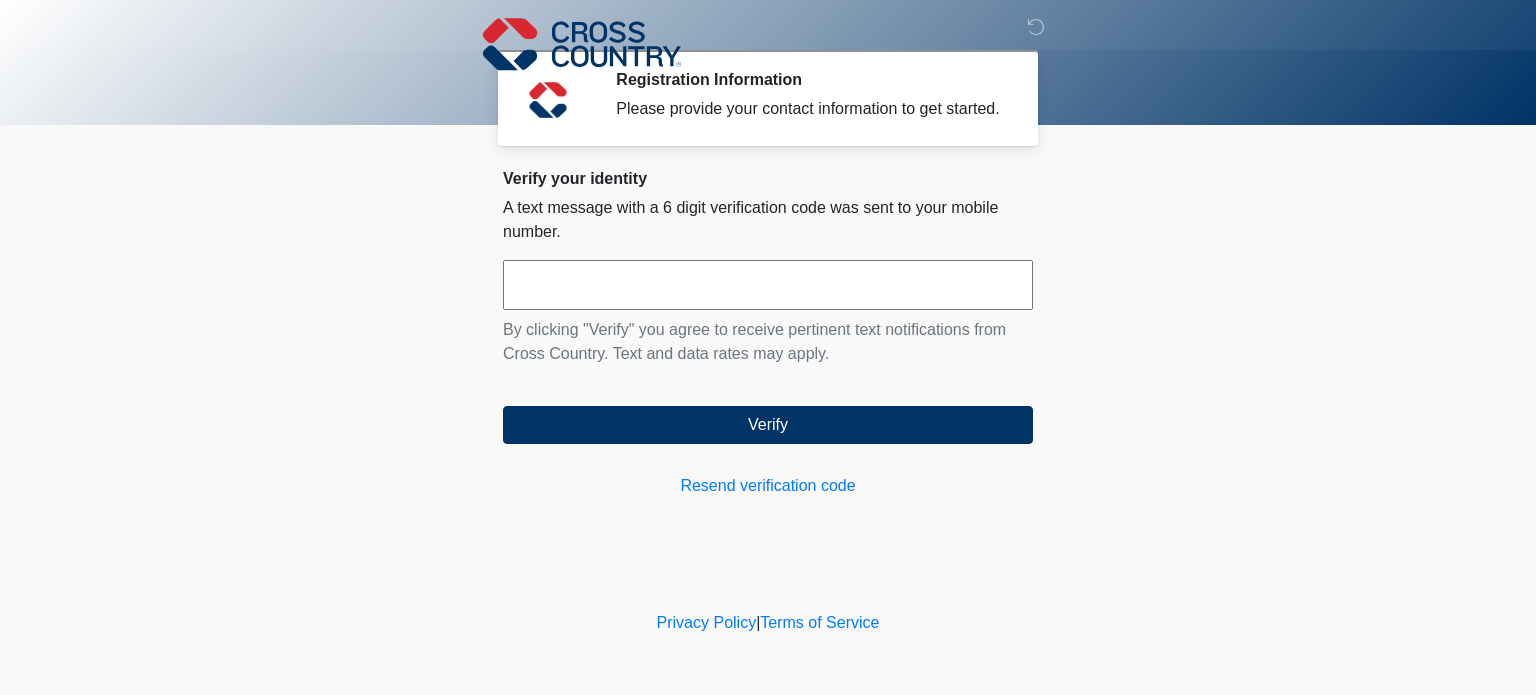 click at bounding box center (768, 285) 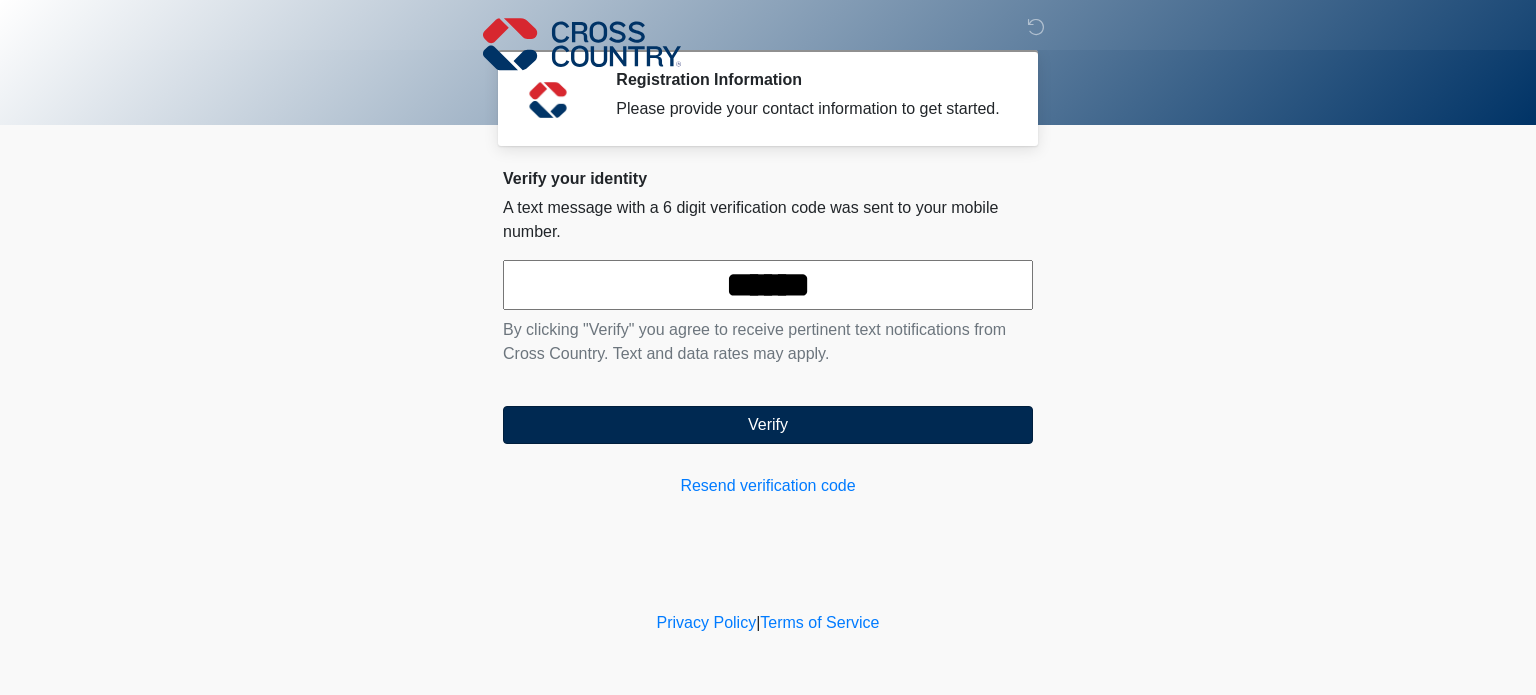 type on "******" 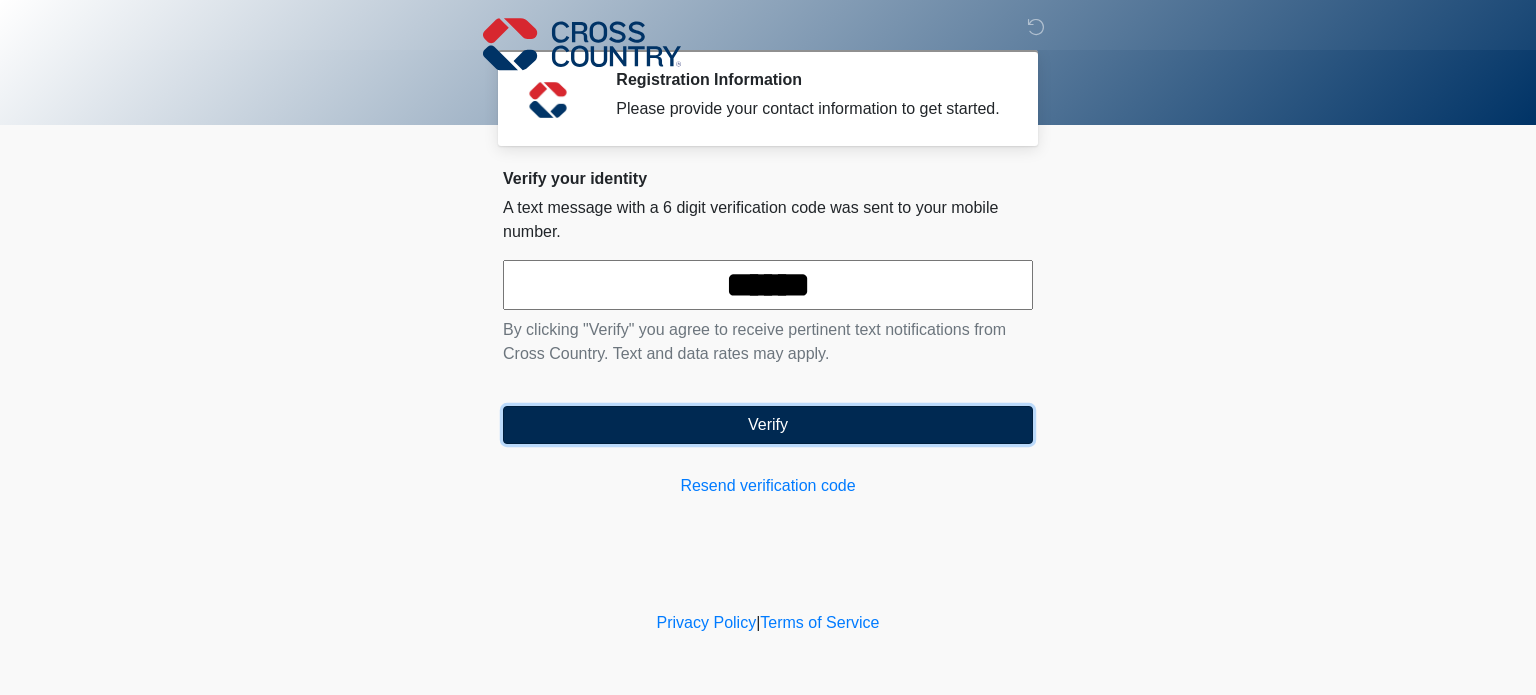 click on "Verify" at bounding box center (768, 425) 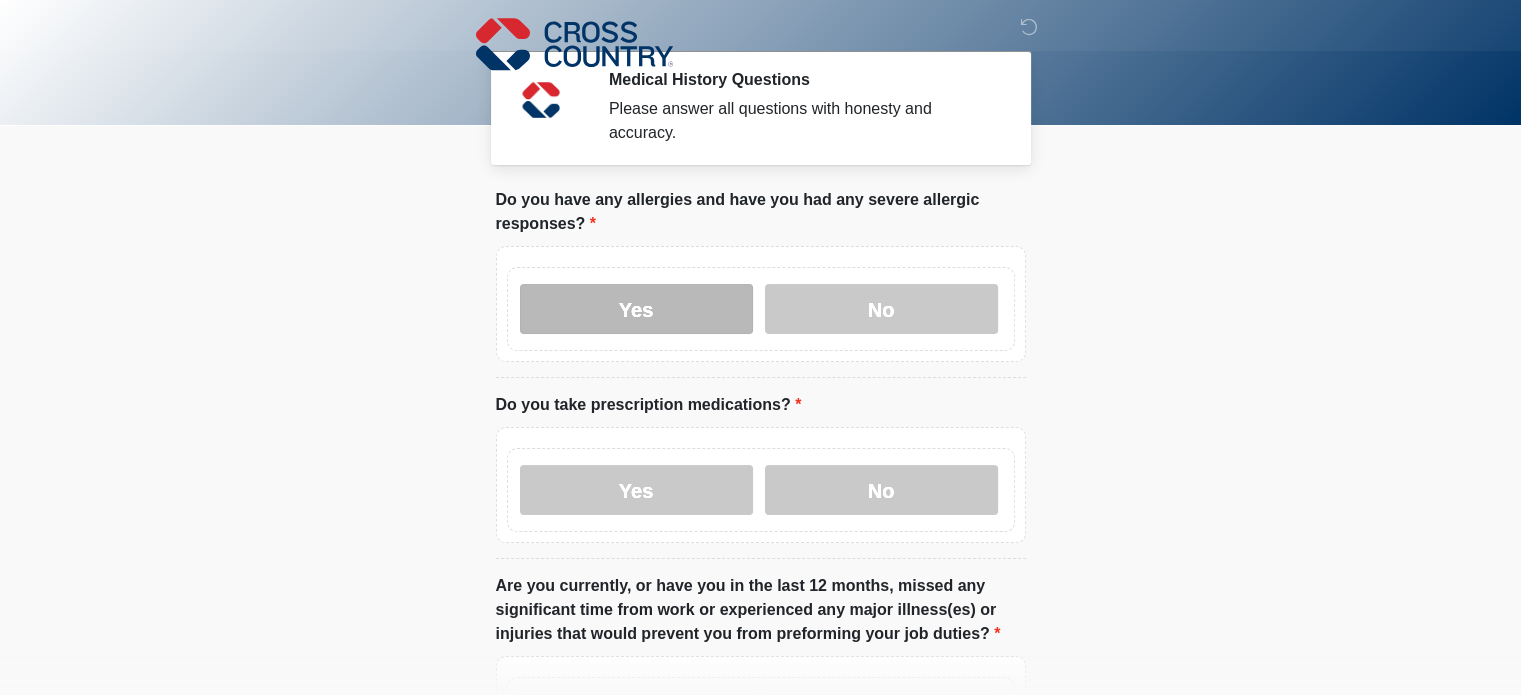 drag, startPoint x: 608, startPoint y: 288, endPoint x: 623, endPoint y: 291, distance: 15.297058 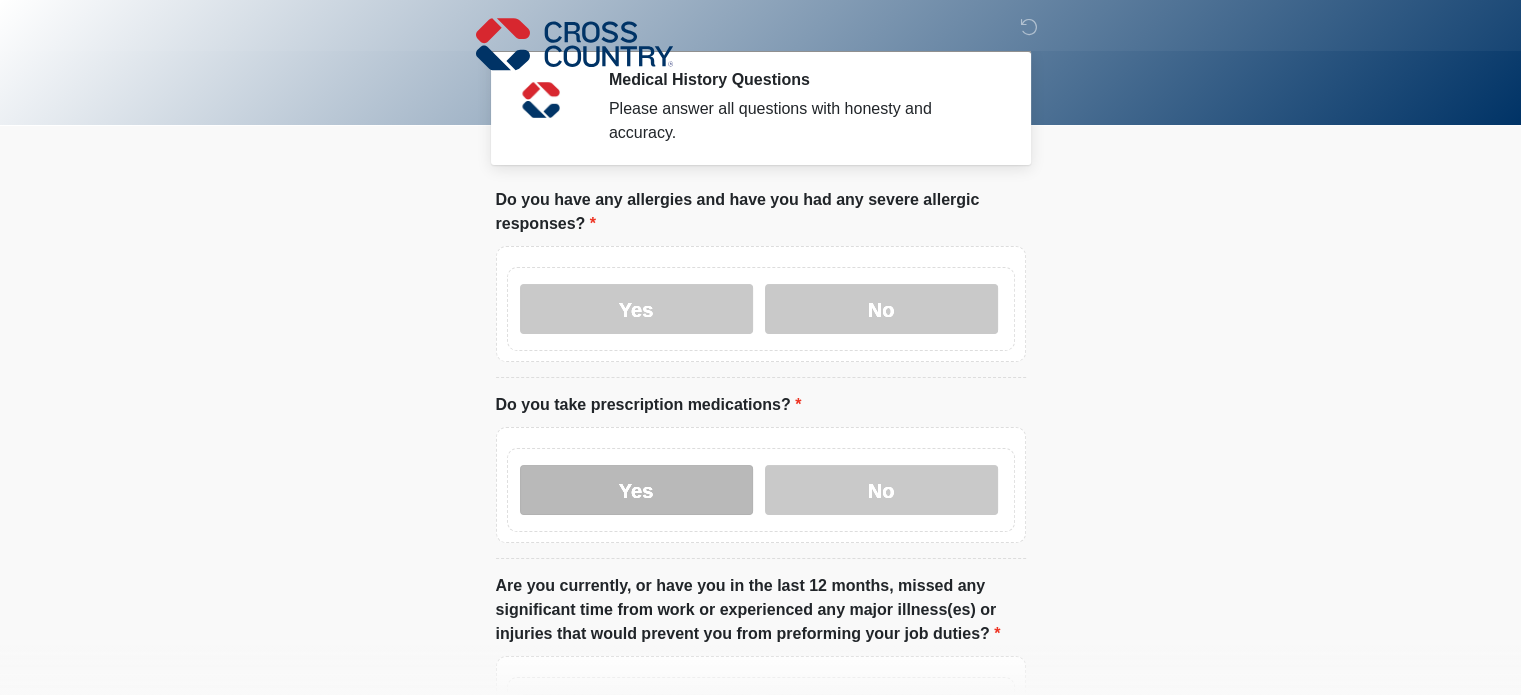 click on "Yes" at bounding box center (636, 490) 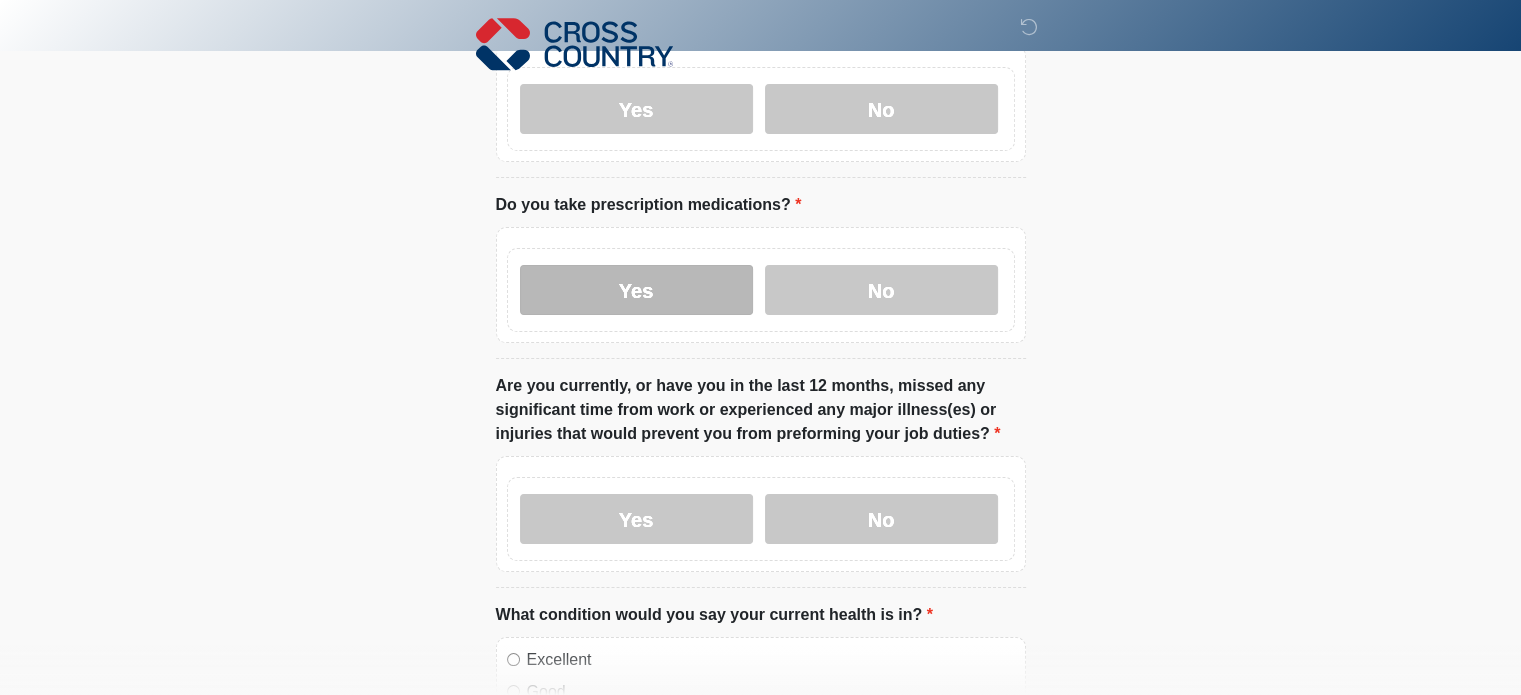 scroll, scrollTop: 300, scrollLeft: 0, axis: vertical 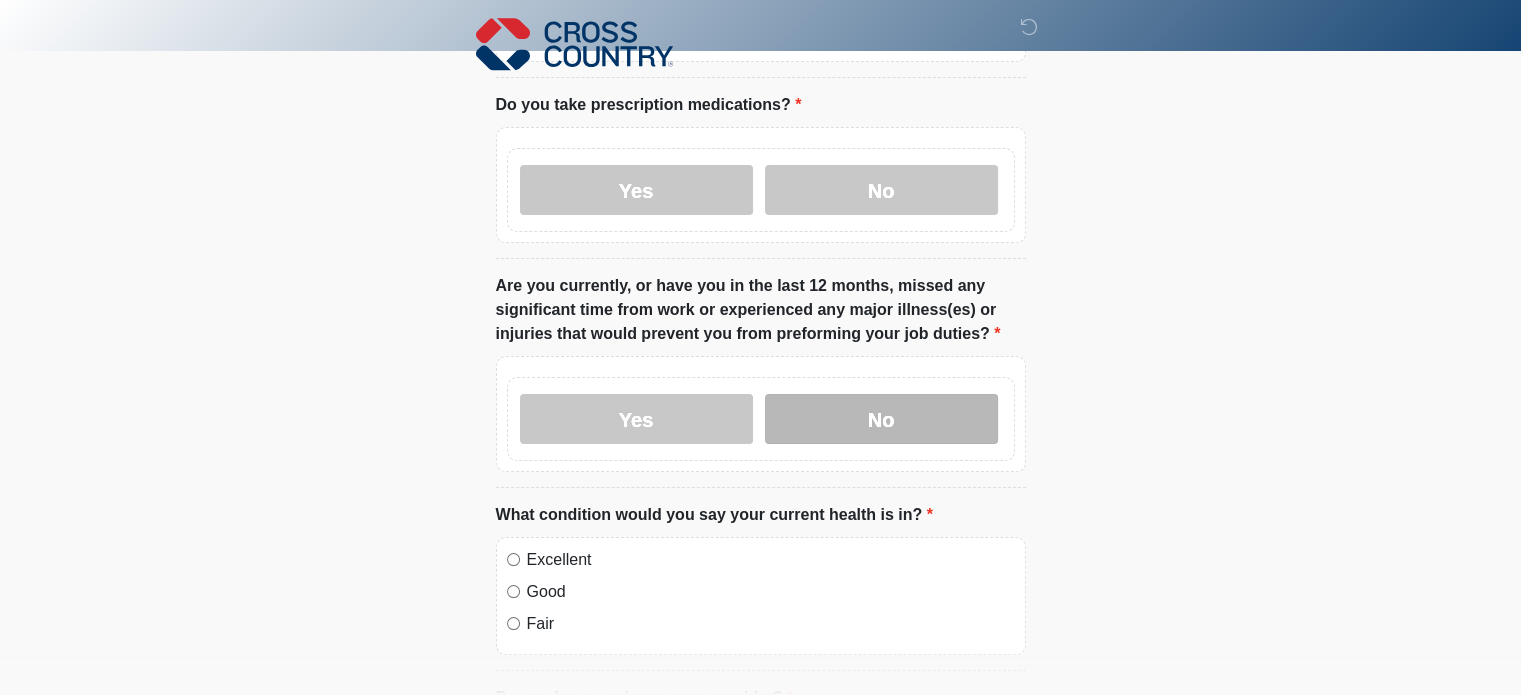 click on "No" at bounding box center [881, 419] 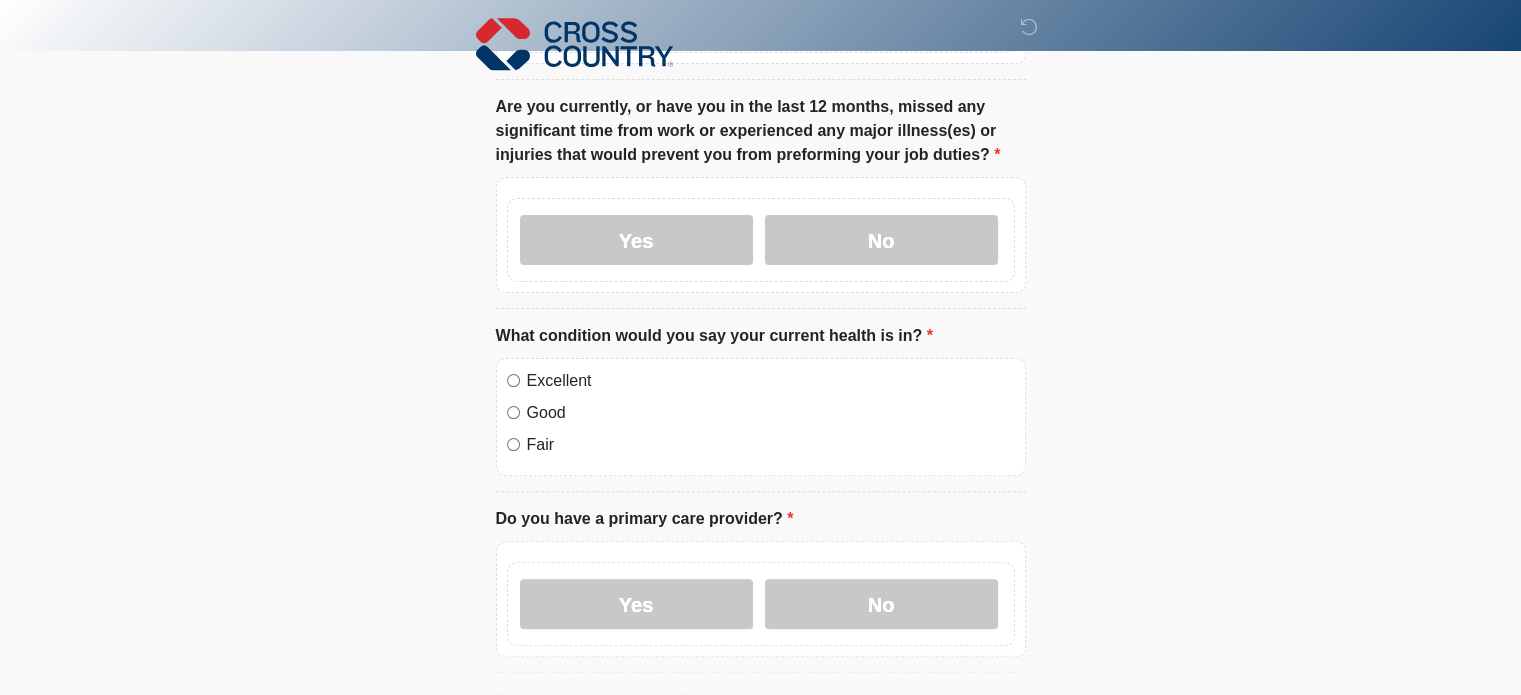 scroll, scrollTop: 500, scrollLeft: 0, axis: vertical 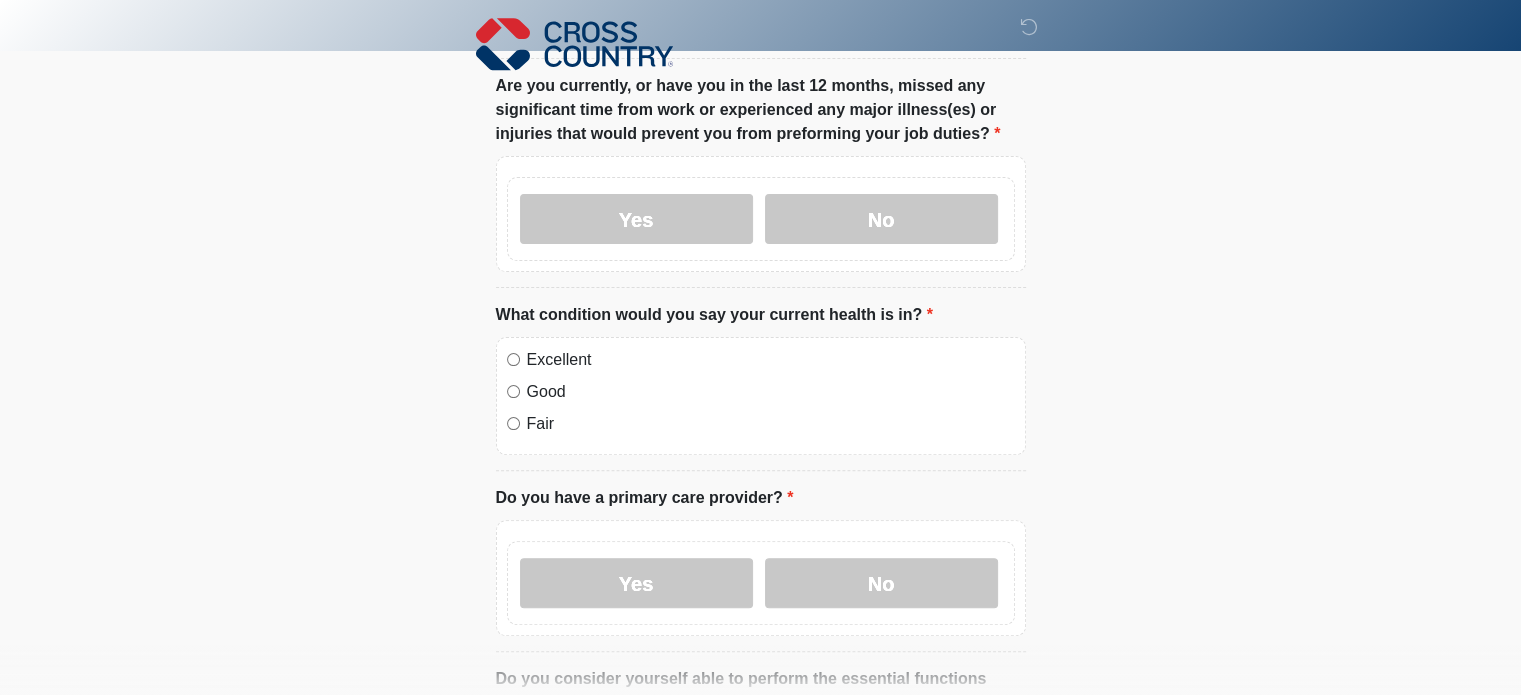 click on "Yes" at bounding box center [636, 583] 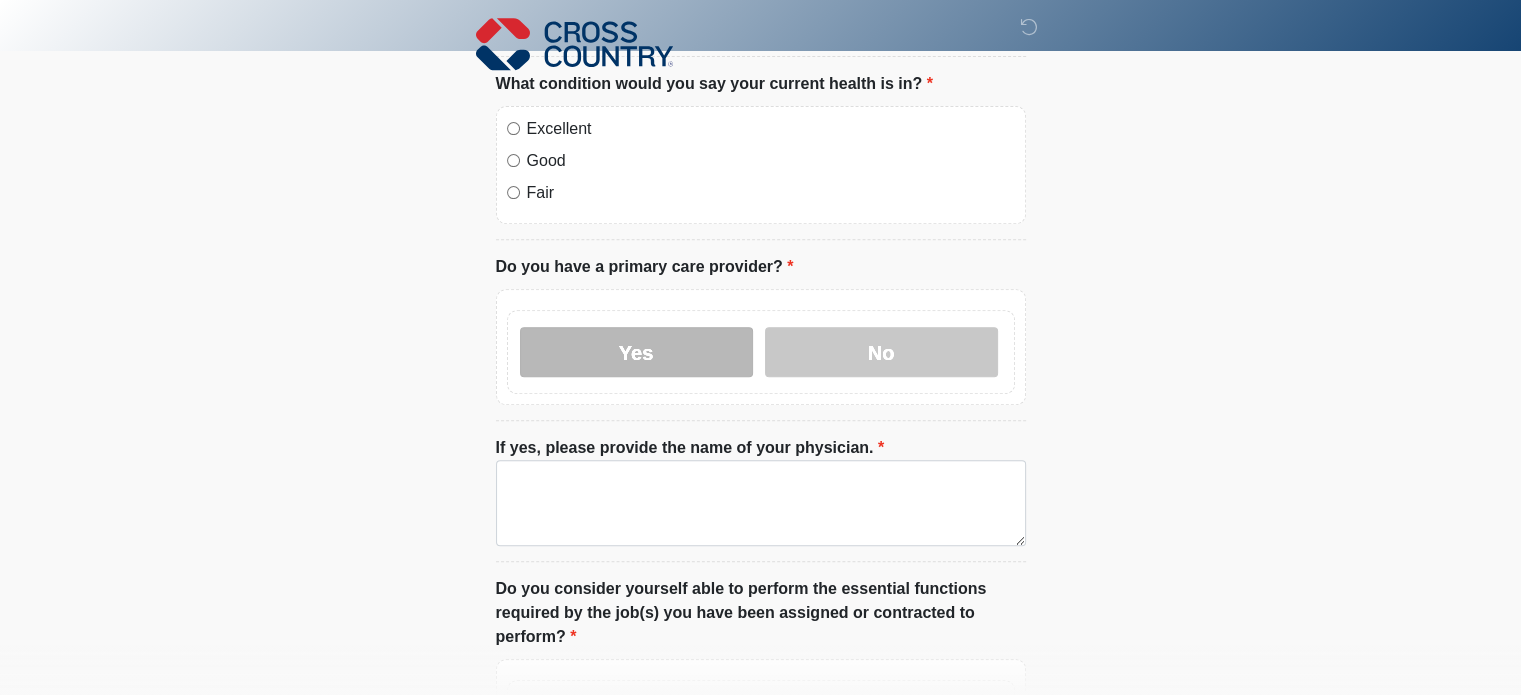 scroll, scrollTop: 800, scrollLeft: 0, axis: vertical 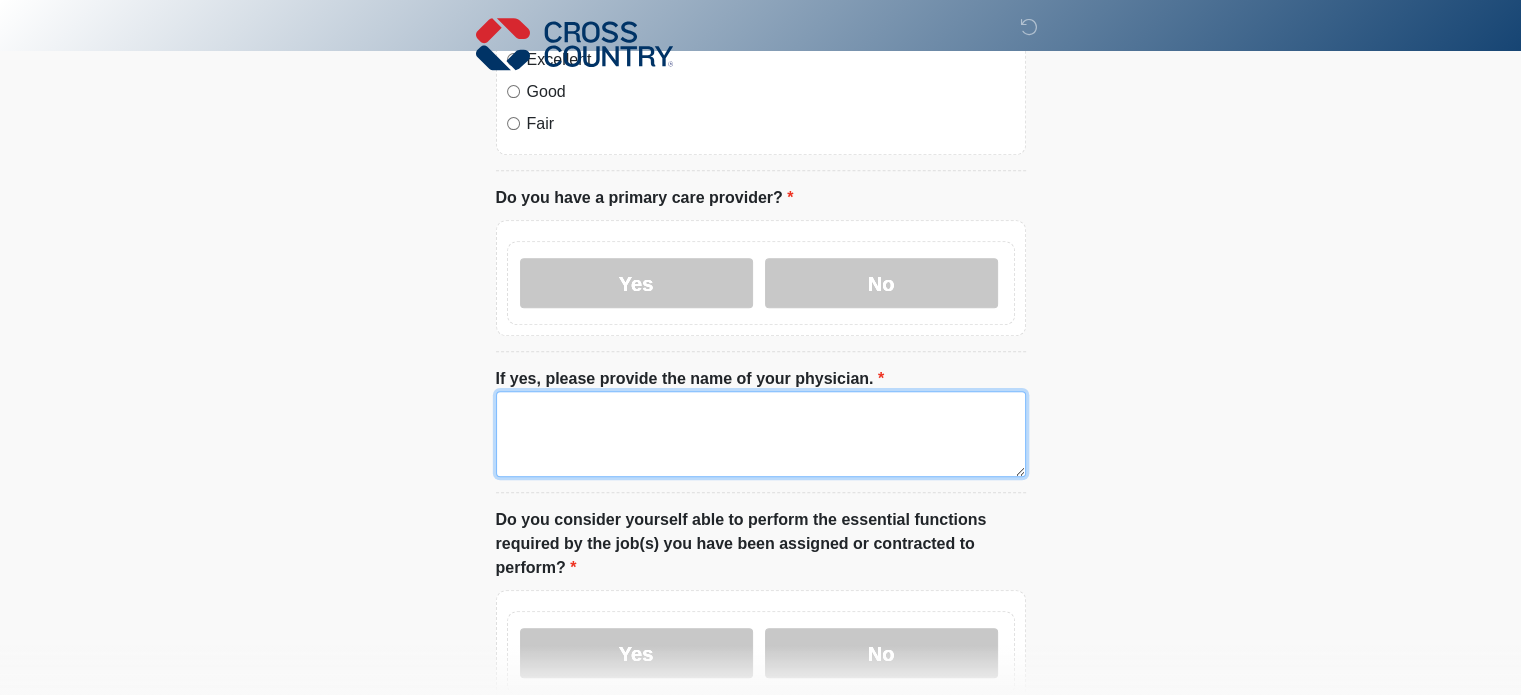 click on "If yes, please provide the name of your physician." at bounding box center (761, 434) 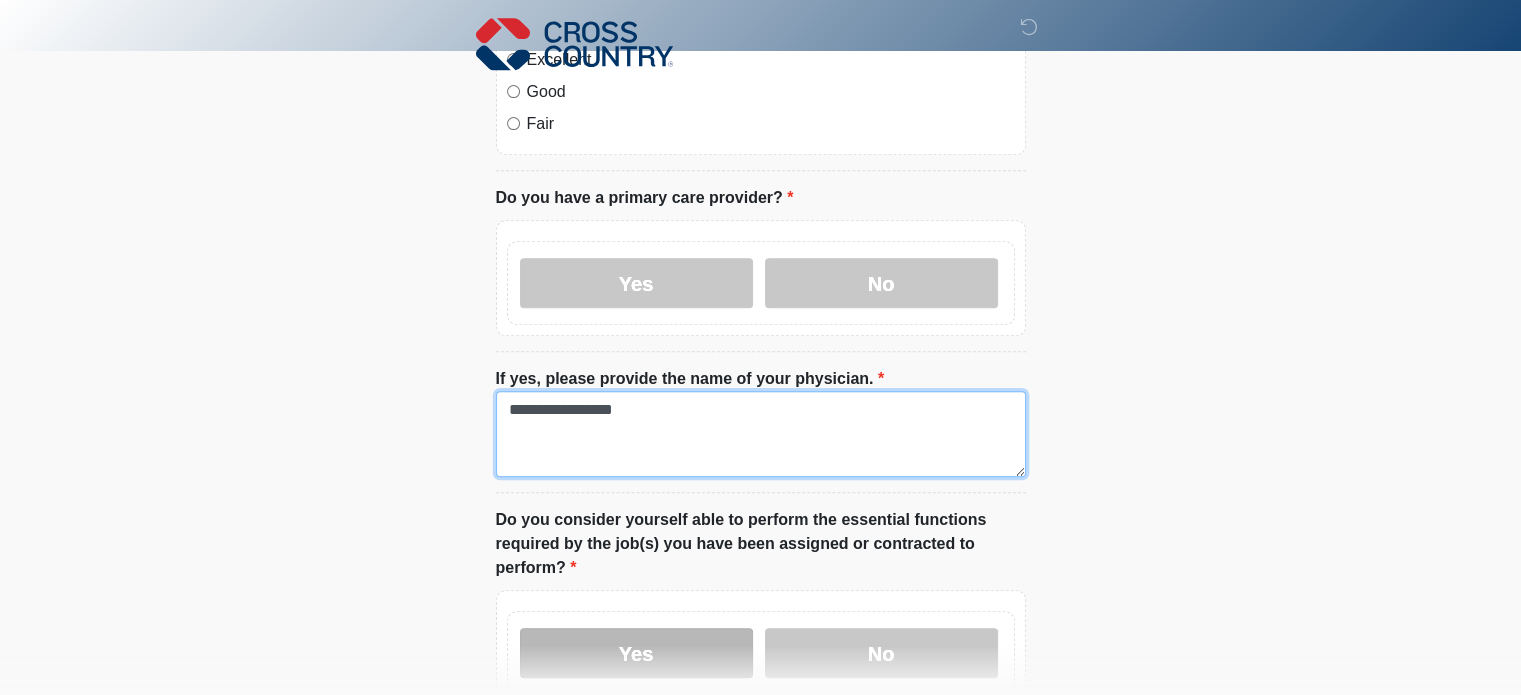 type on "**********" 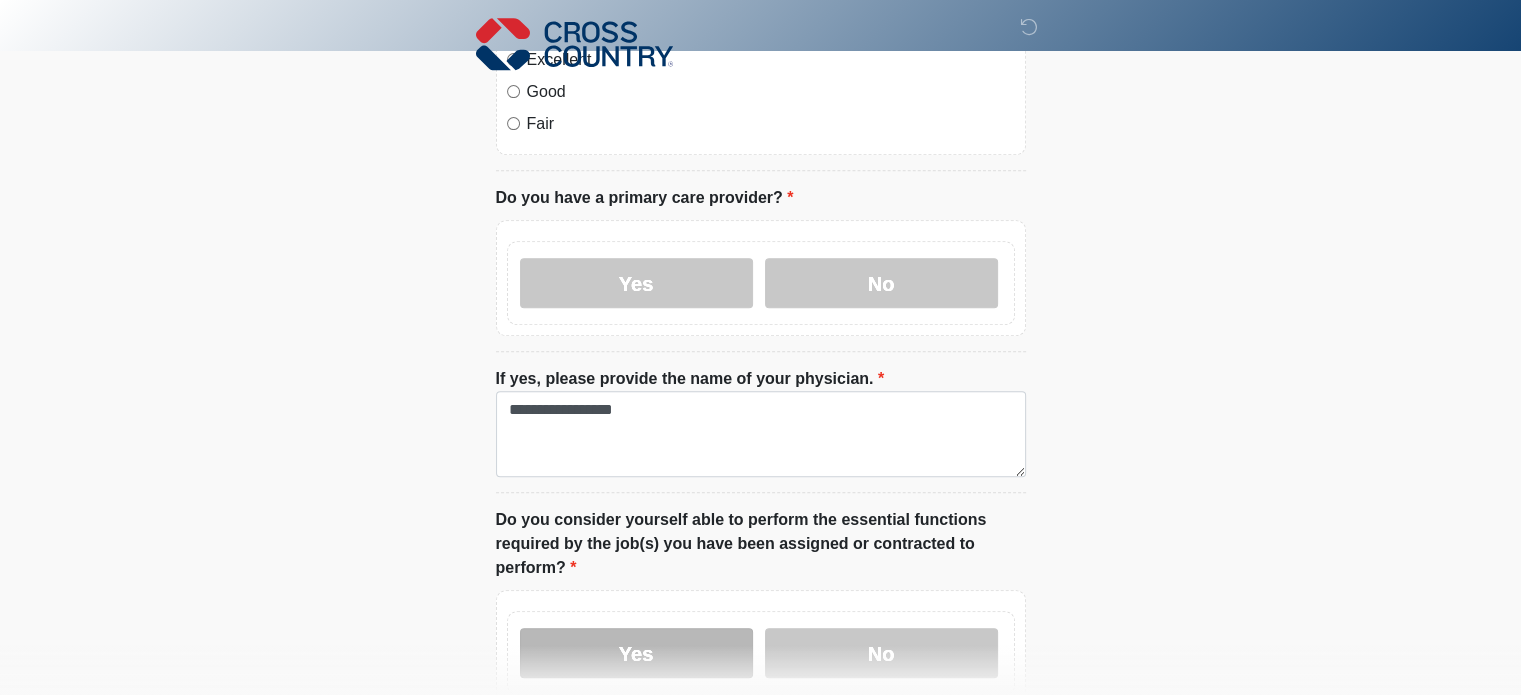 click on "Yes" at bounding box center [636, 653] 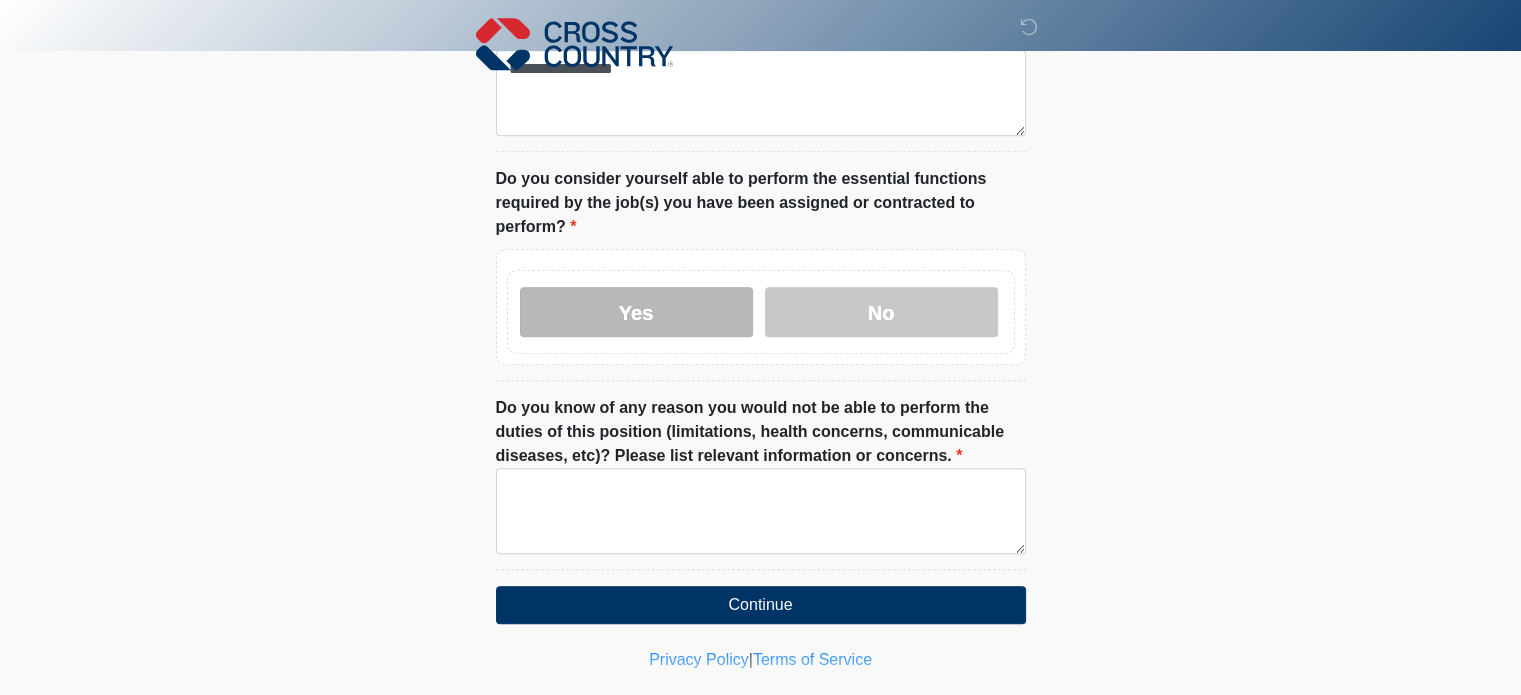 scroll, scrollTop: 1152, scrollLeft: 0, axis: vertical 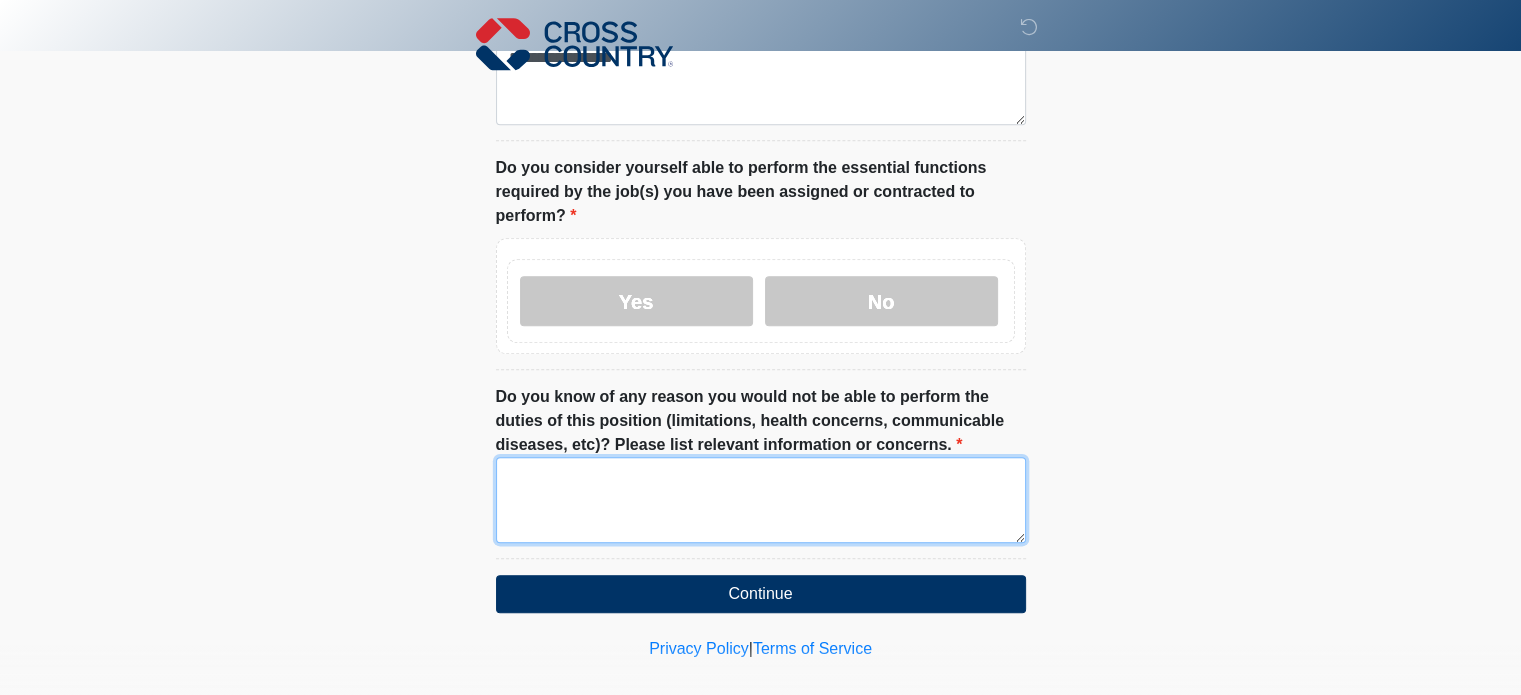 click on "Do you know of any reason you would not be able to perform the duties of this position (limitations, health concerns, communicable diseases, etc)?  Please list relevant information or concerns." at bounding box center (761, 500) 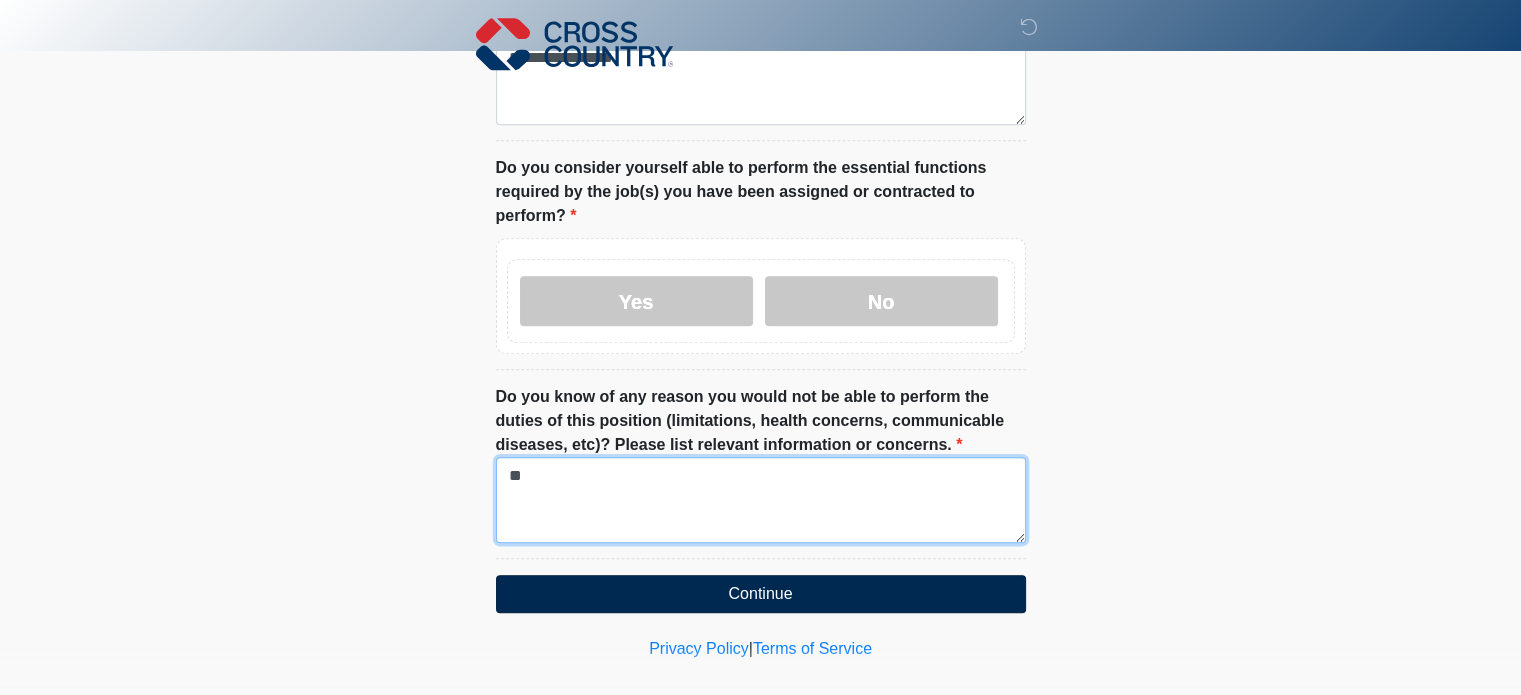 type on "**" 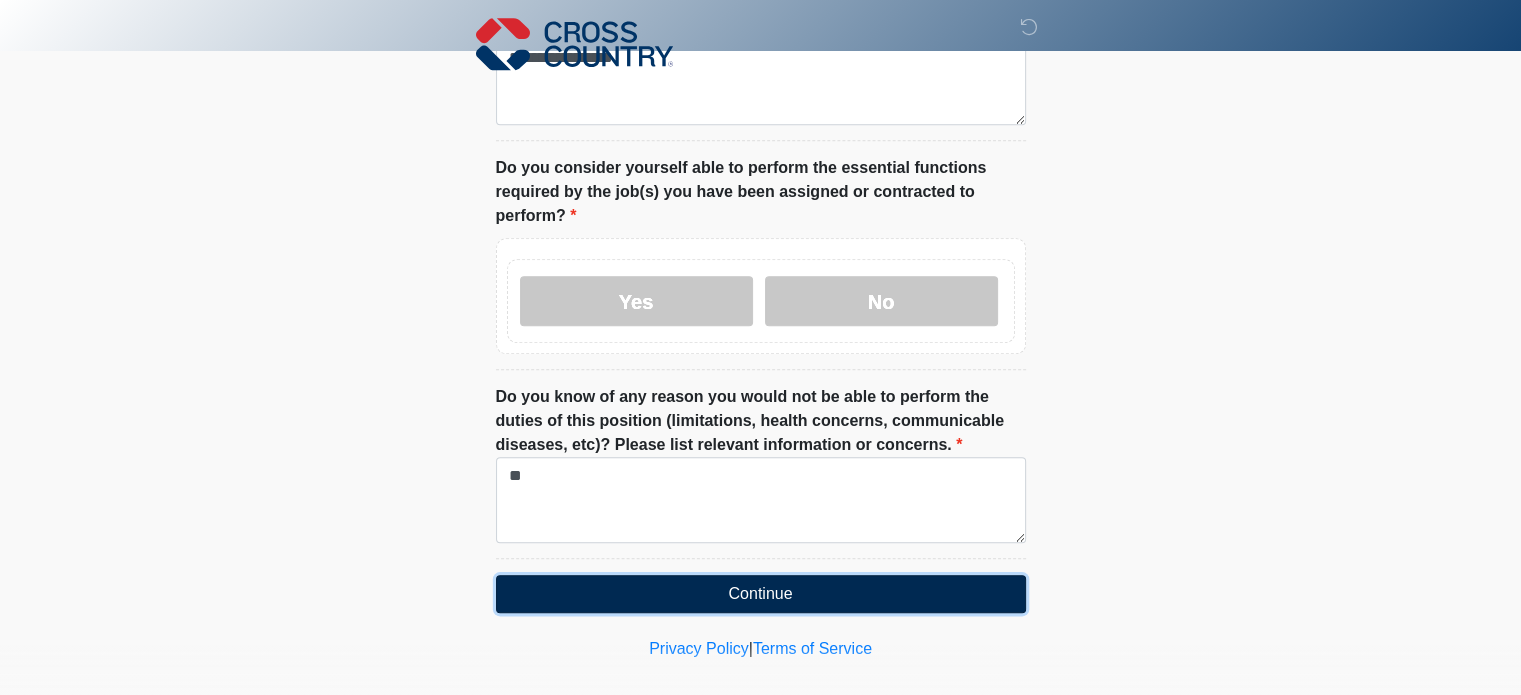 click on "Continue" at bounding box center [761, 594] 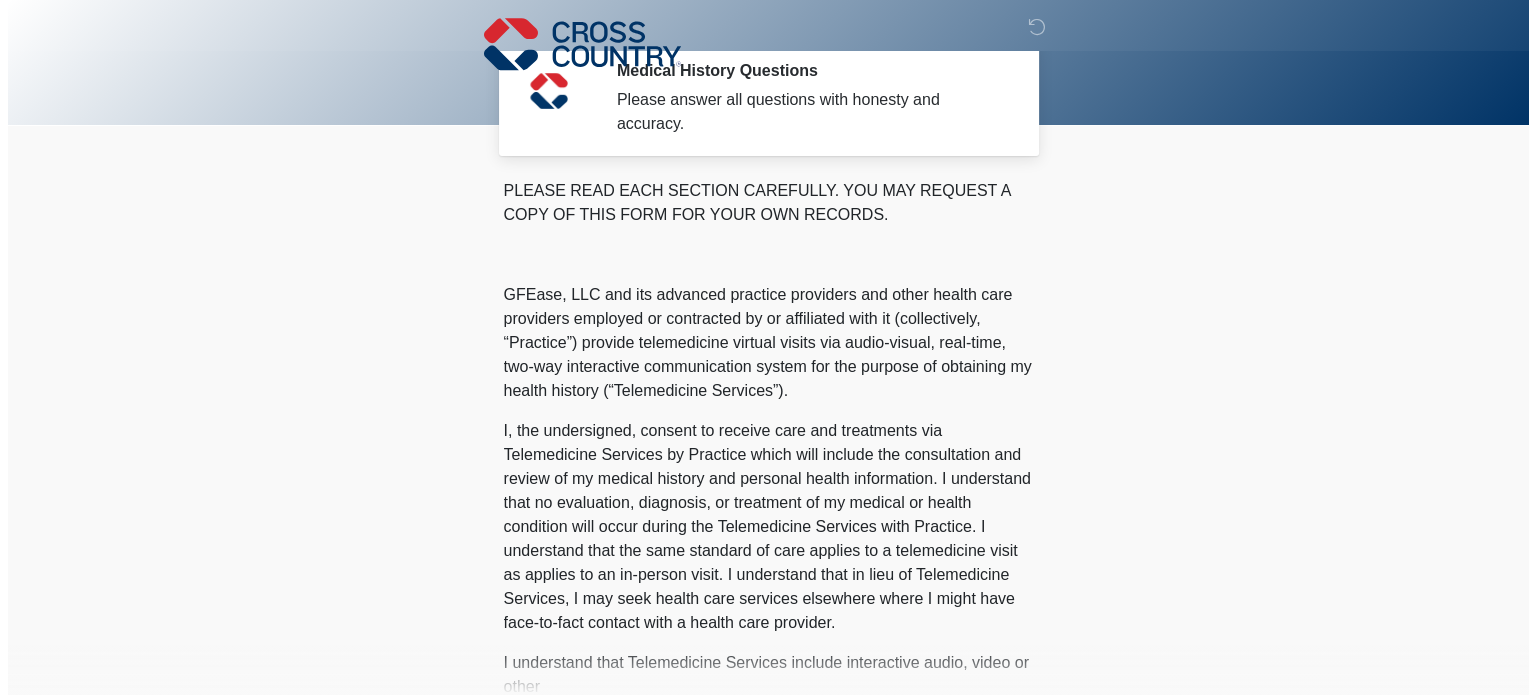 scroll, scrollTop: 0, scrollLeft: 0, axis: both 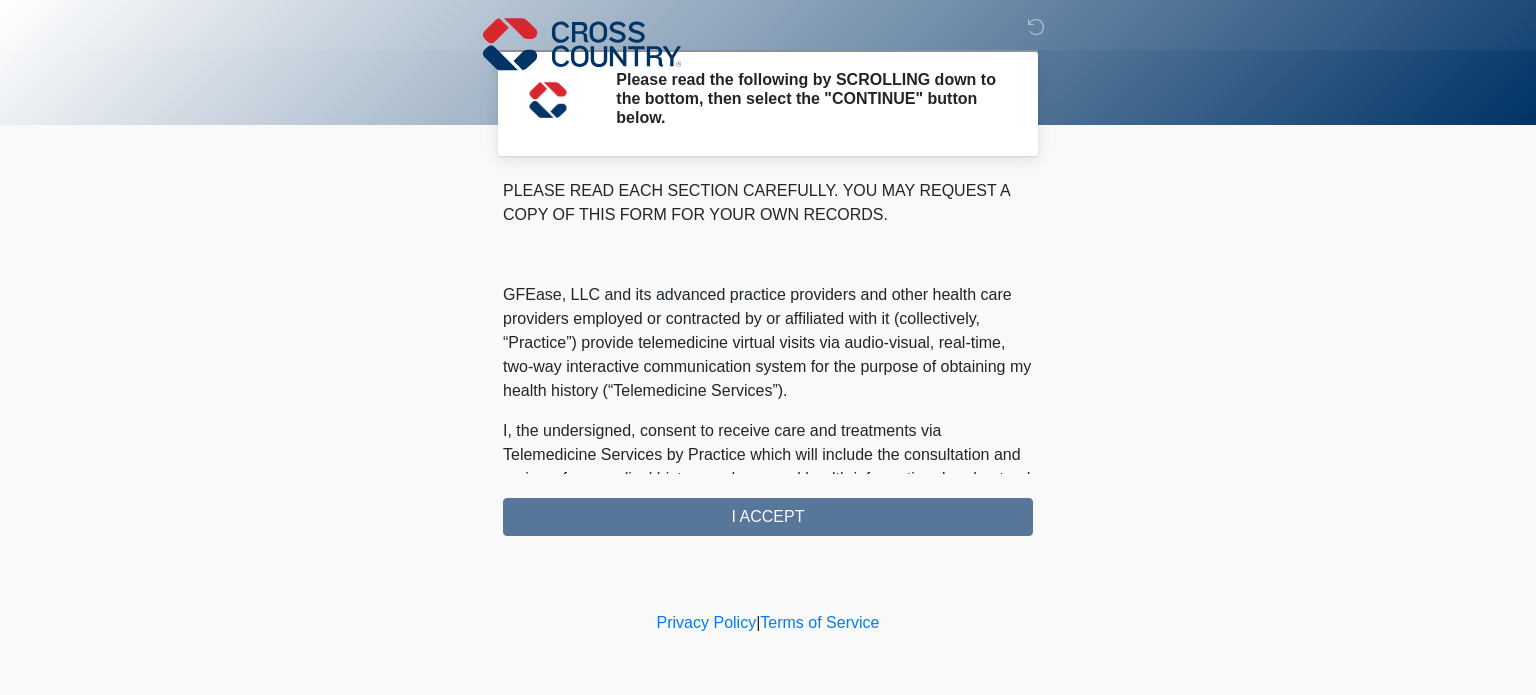 click on "PLEASE READ EACH SECTION CAREFULLY. YOU MAY REQUEST A COPY OF THIS FORM FOR YOUR OWN RECORDS. GFEase, LLC and its advanced practice providers and other health care providers employed or contracted by or affiliated with it (collectively, “Practice”) provide telemedicine virtual visits via audio-visual, real-time, two-way interactive communication system for the purpose of obtaining my health history (“Telemedicine Services”). I understand that Telemedicine Services include interactive audio, video or other electronic media and that there are both risks and benefits to being treated via telemedicine. Providers (i) may be in a location other than where I am located, (ii) will examine me face-to-face via a remote presence but will not perform a “hands-on” physical examination, and (iii) must rely on information provided by me.
I ACCEPT" at bounding box center [768, 357] 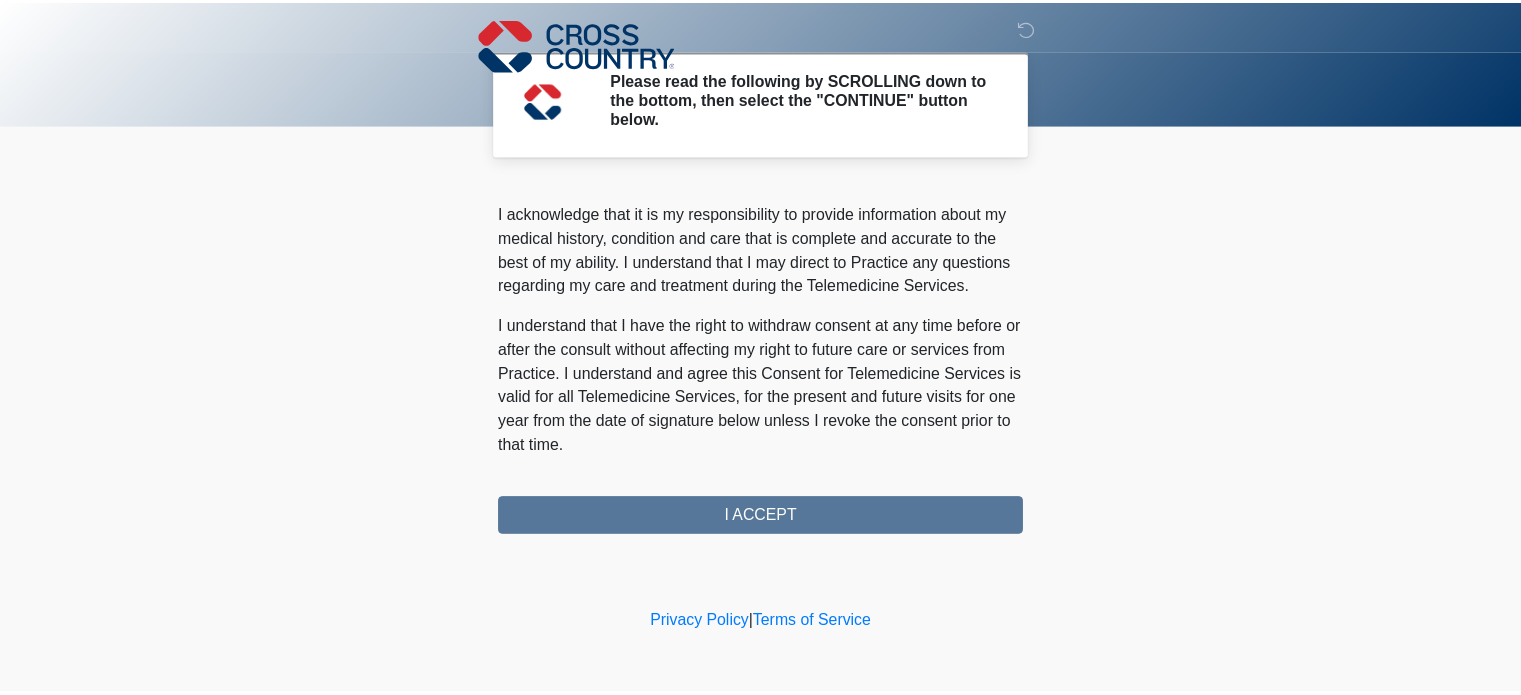 scroll, scrollTop: 1304, scrollLeft: 0, axis: vertical 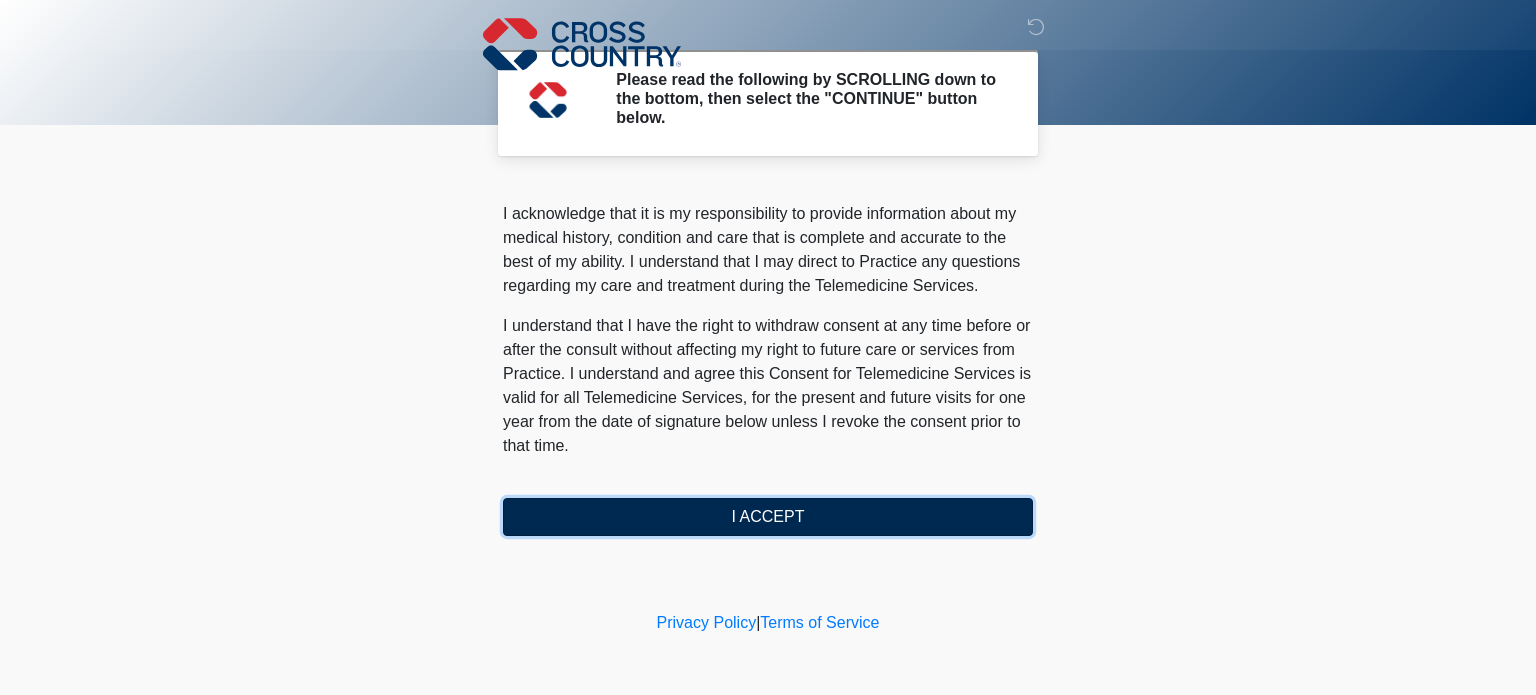 click on "I ACCEPT" at bounding box center (768, 517) 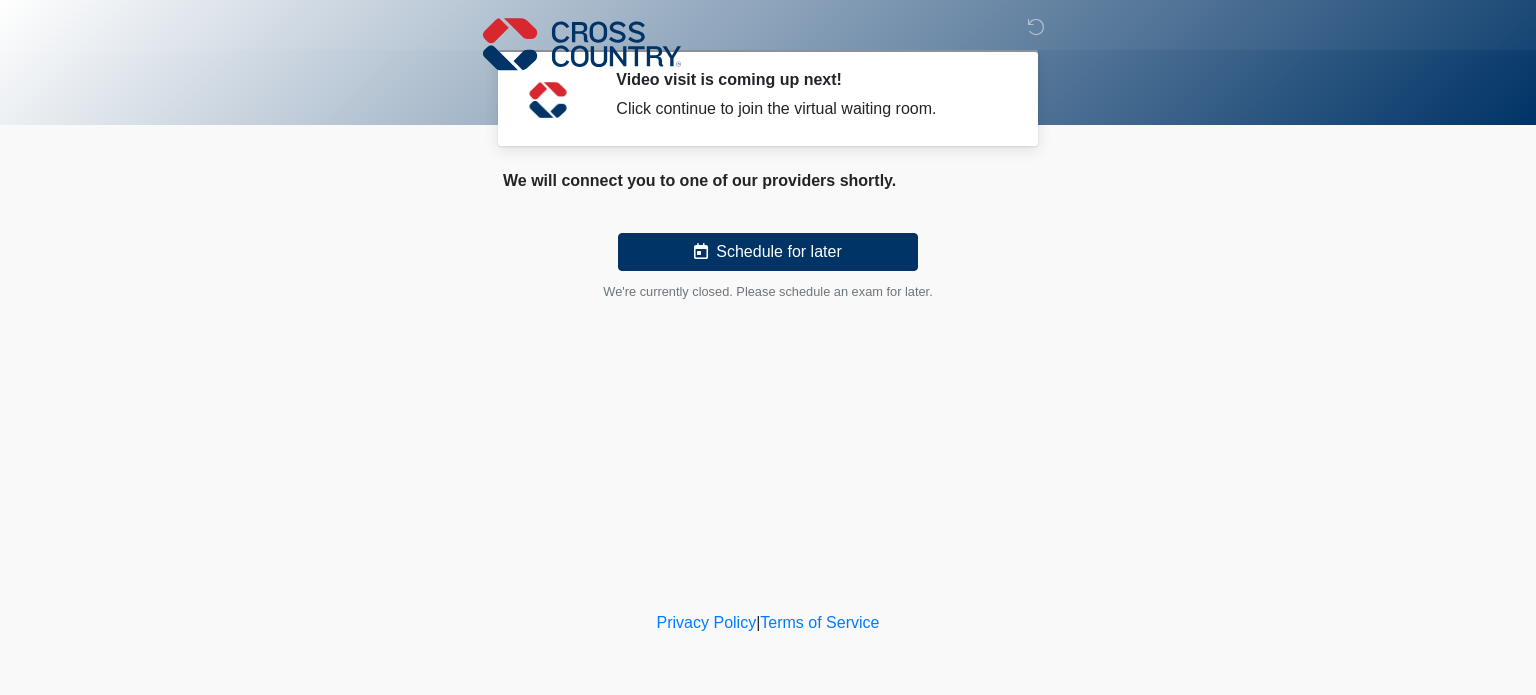 click on "Click continue to join the virtual waiting room." at bounding box center (809, 109) 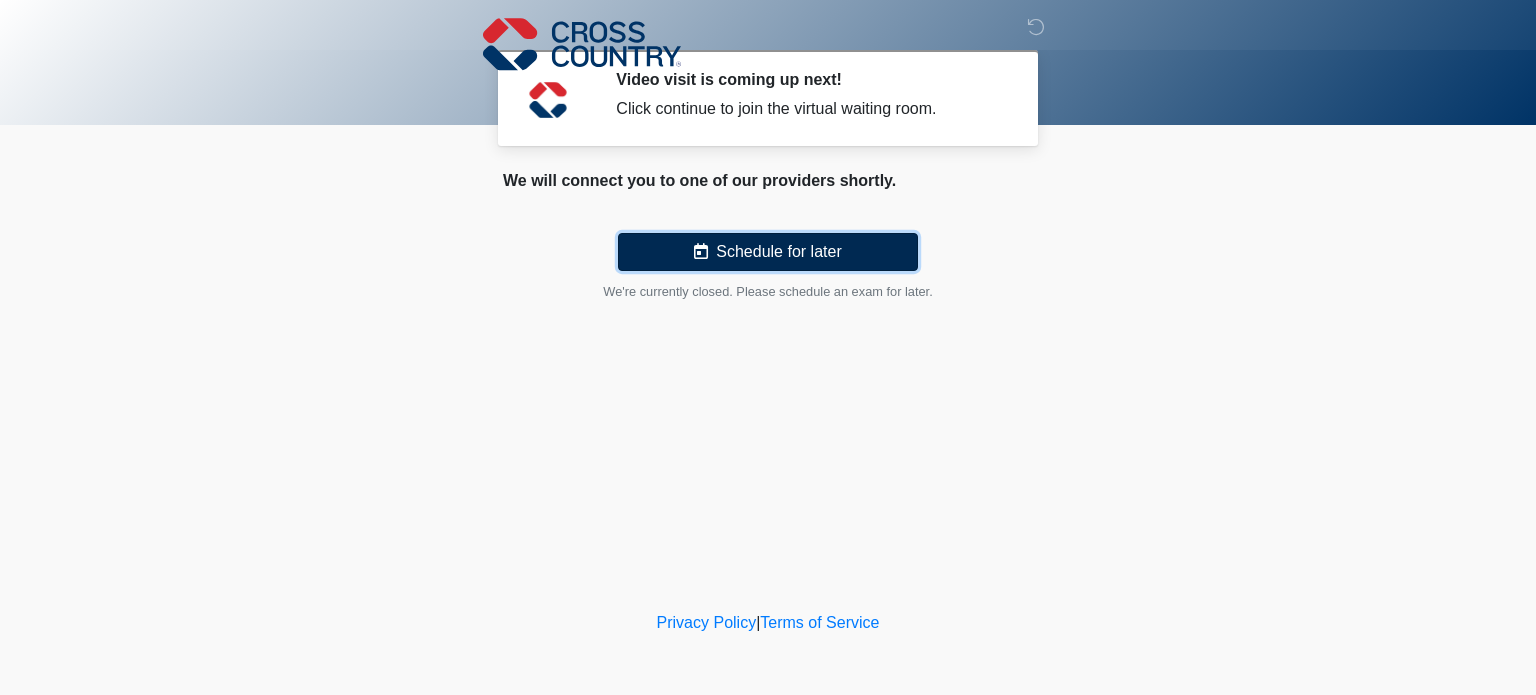 click on "Schedule for later" at bounding box center (768, 252) 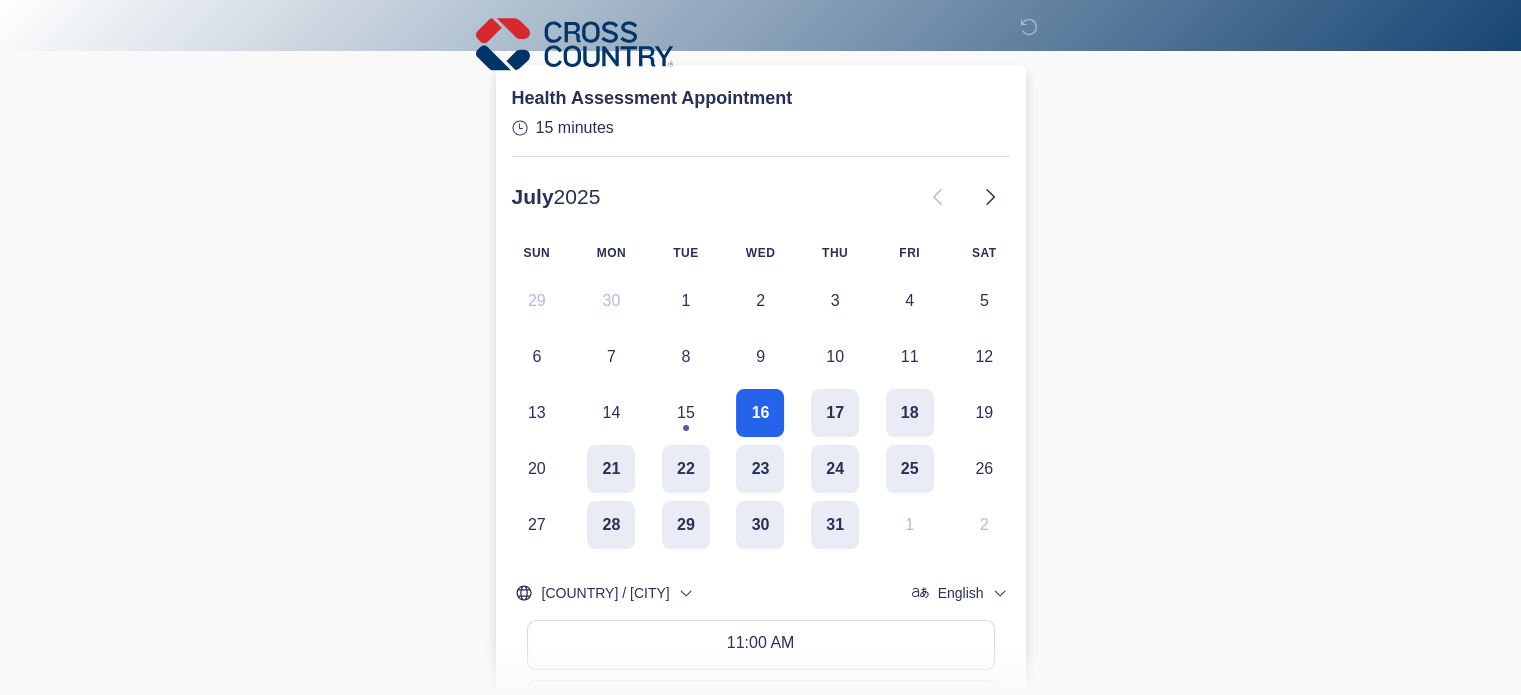 scroll, scrollTop: 200, scrollLeft: 0, axis: vertical 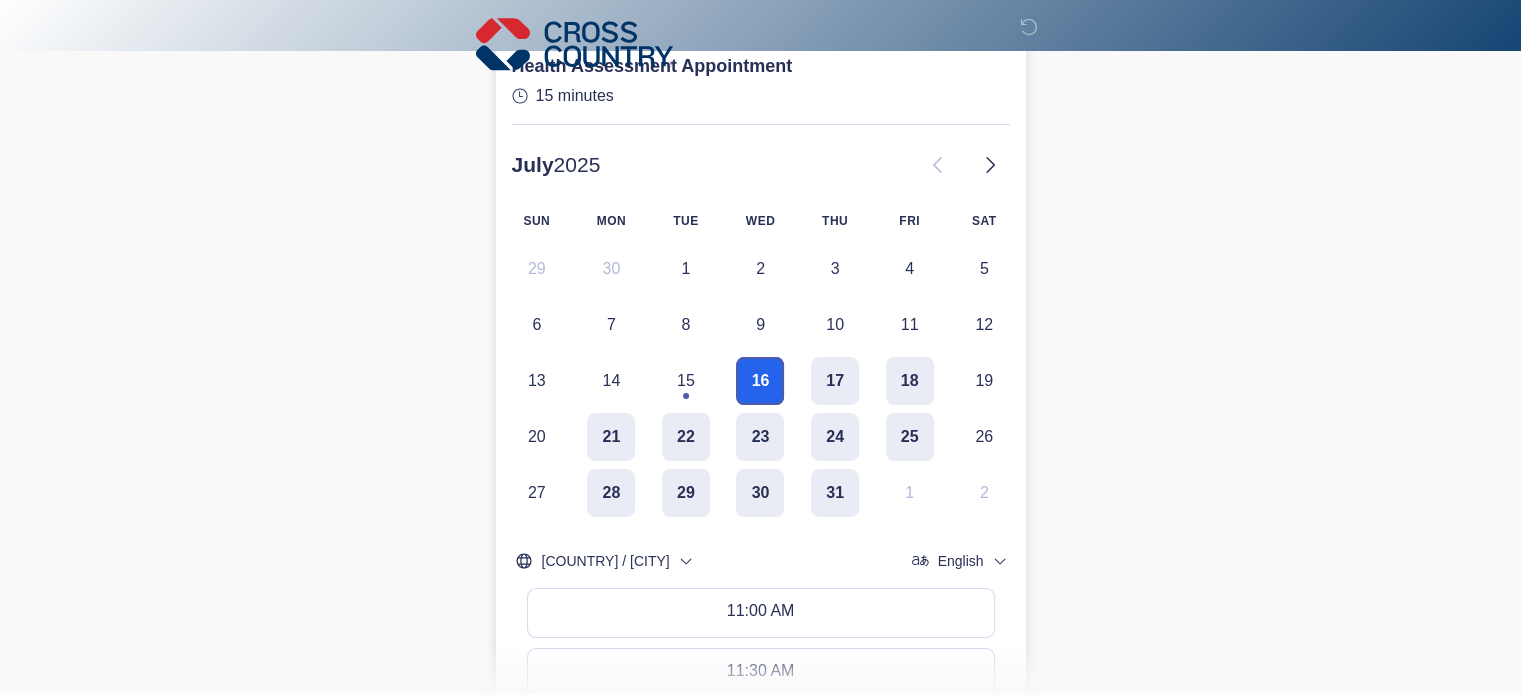 click on "16" at bounding box center (760, 381) 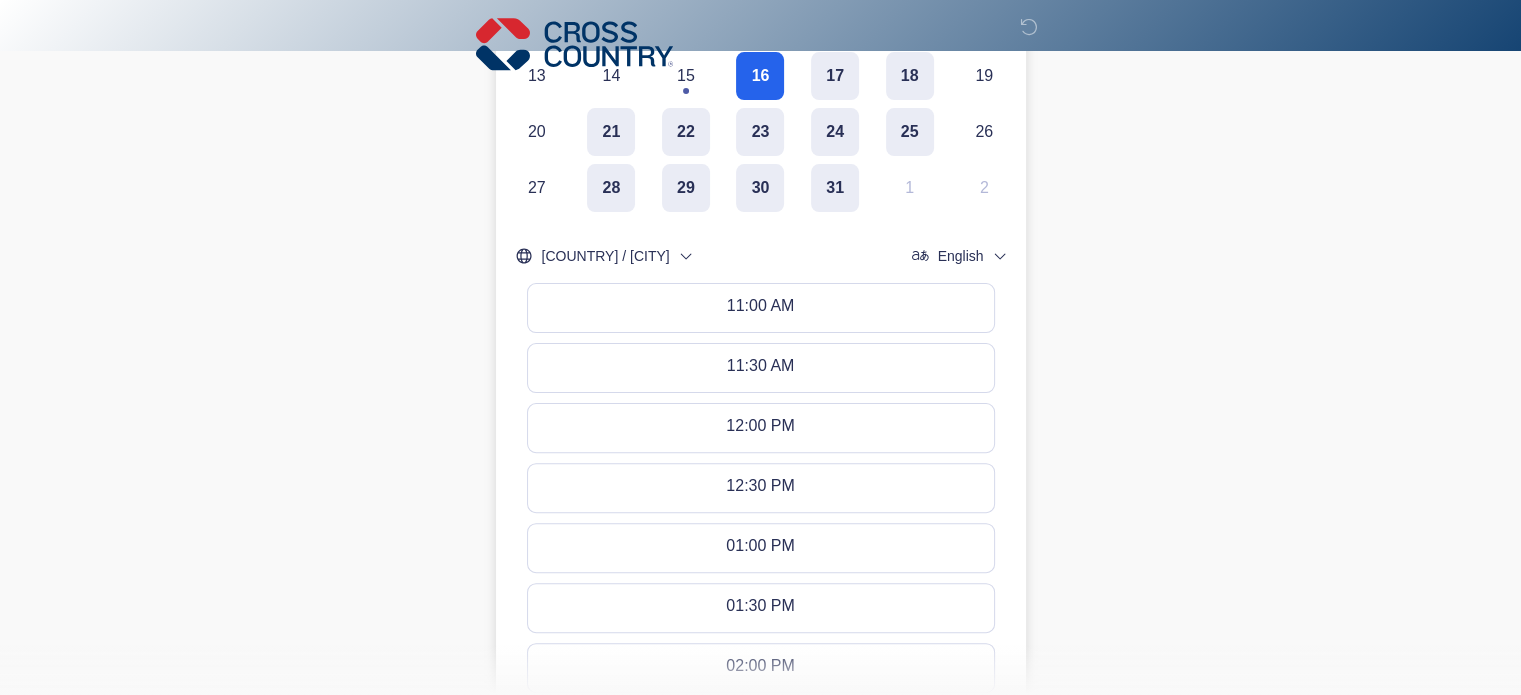 scroll, scrollTop: 600, scrollLeft: 0, axis: vertical 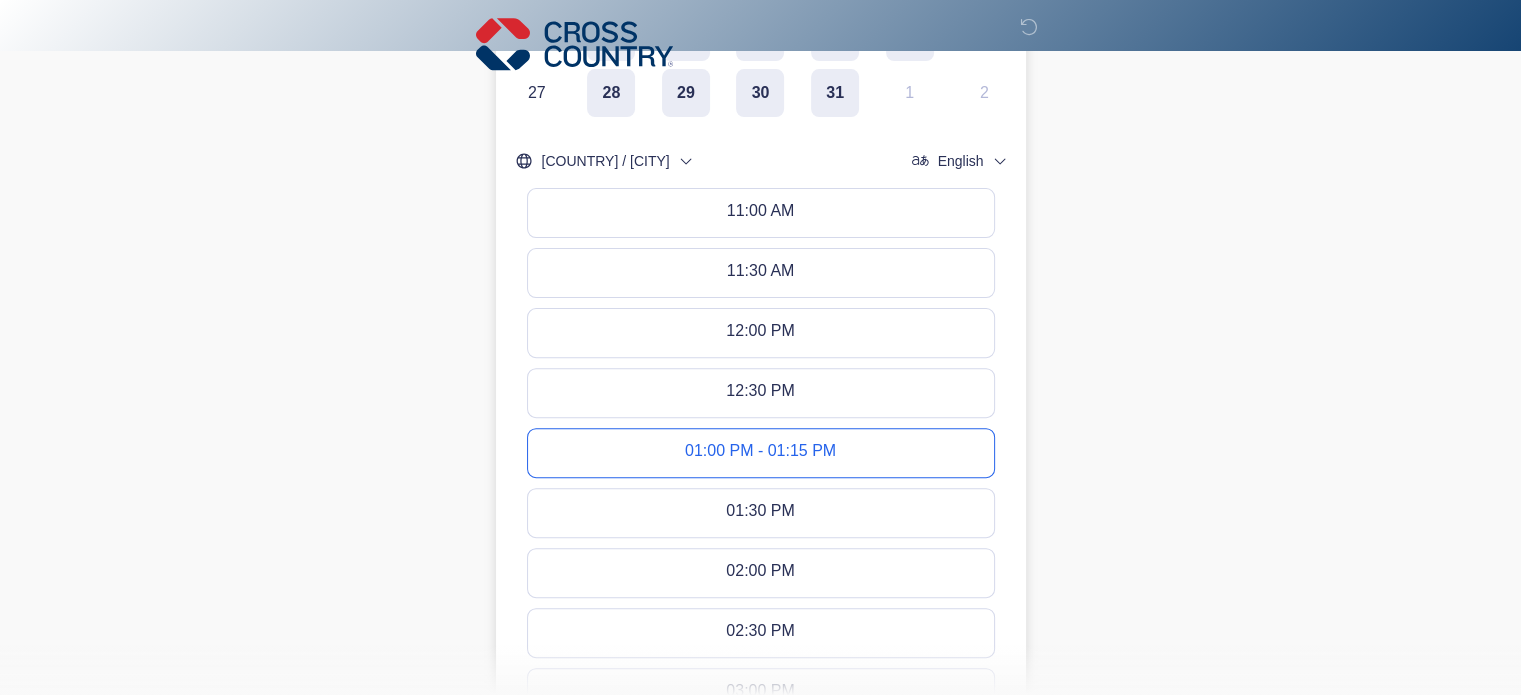 click on "01:00 PM - 01:15 PM" at bounding box center [760, 453] 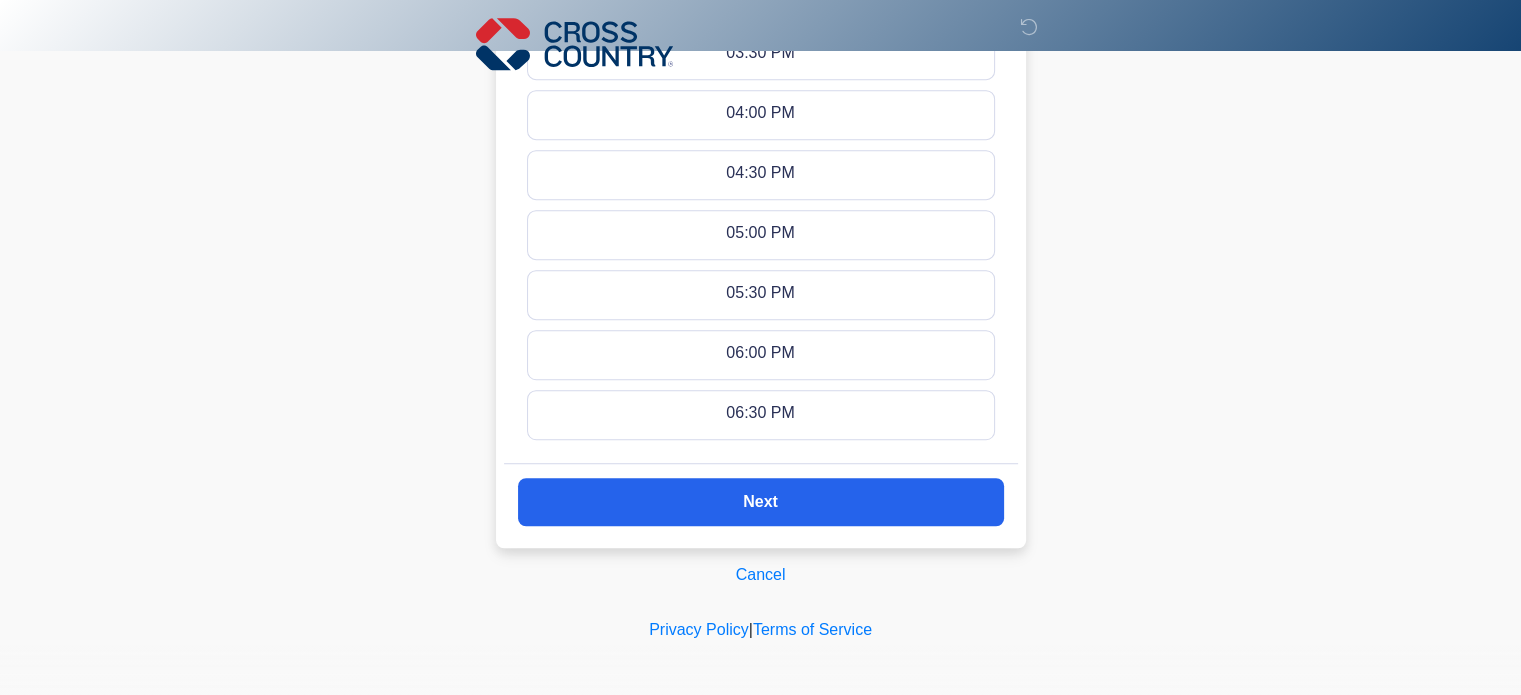 scroll, scrollTop: 1300, scrollLeft: 0, axis: vertical 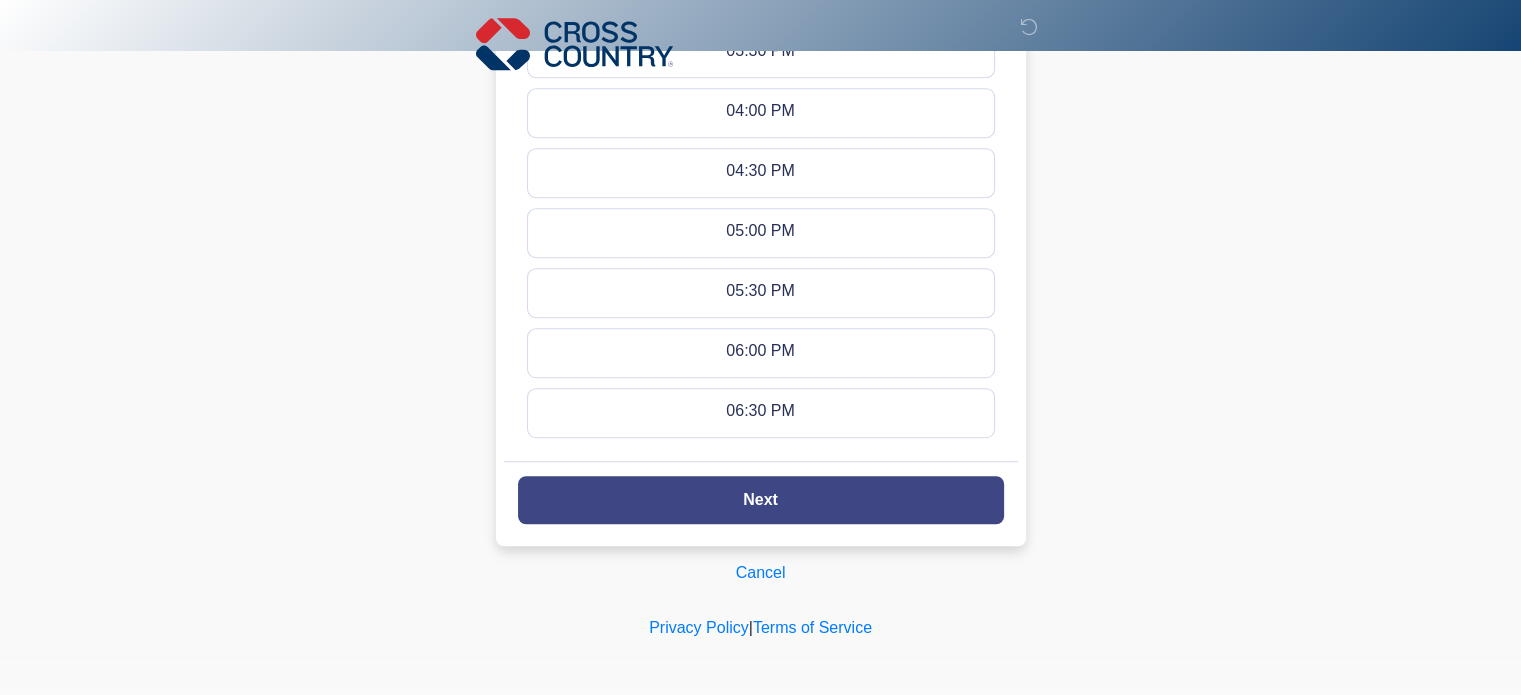 click on "Next" 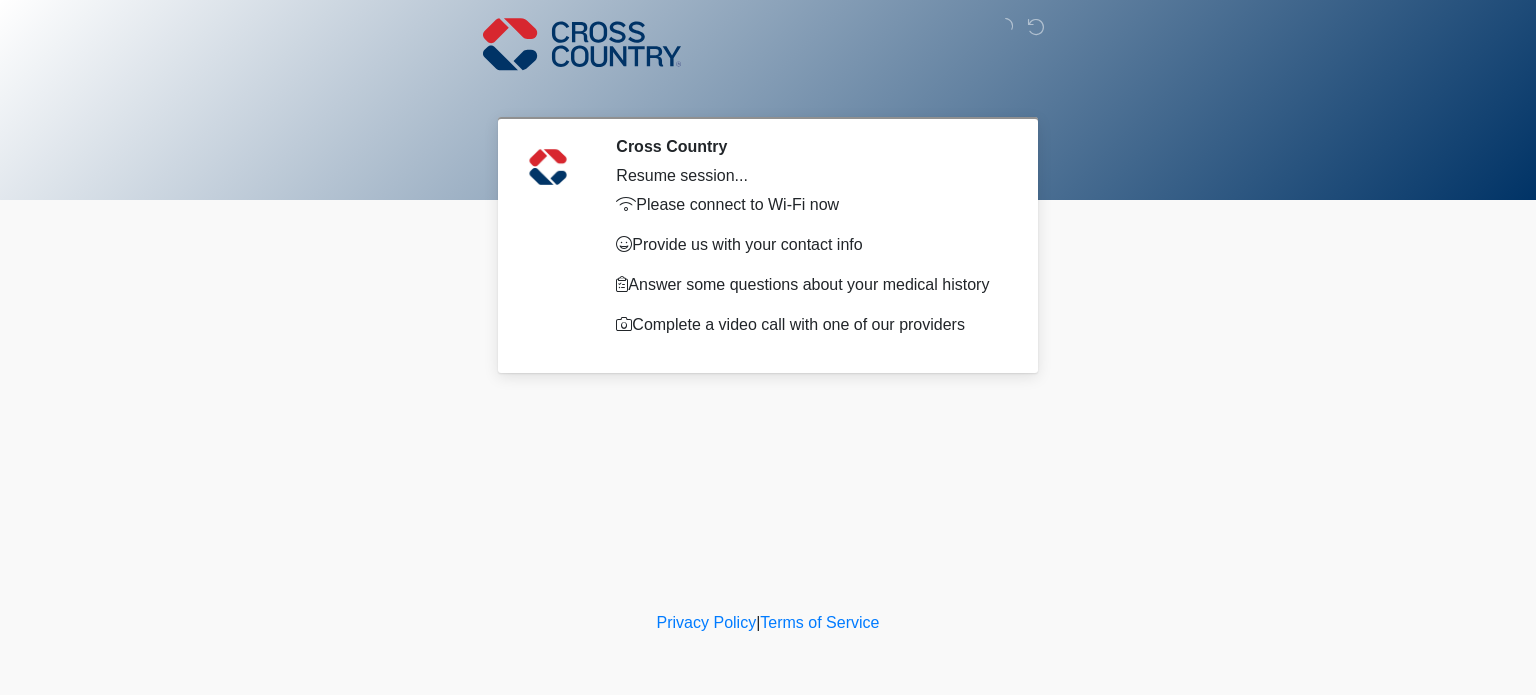 scroll, scrollTop: 0, scrollLeft: 0, axis: both 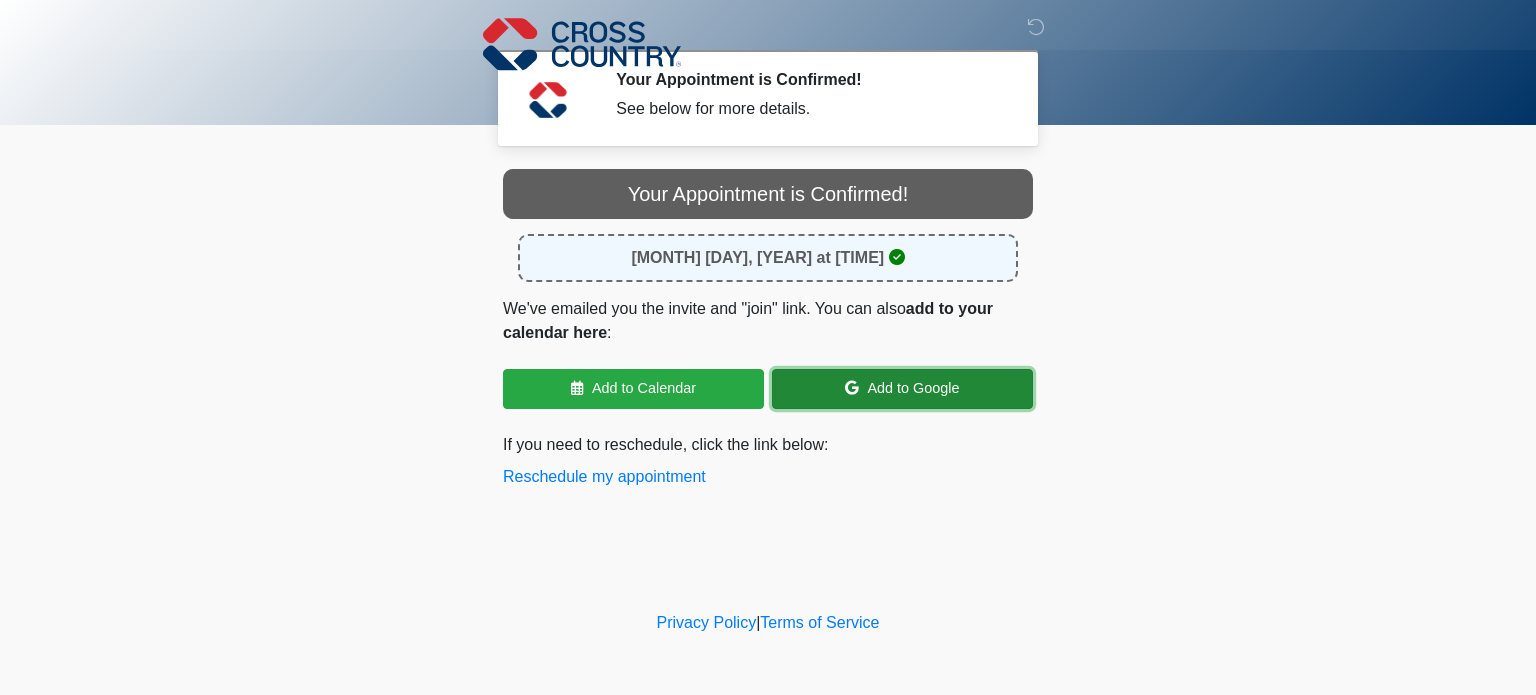click at bounding box center (852, 388) 